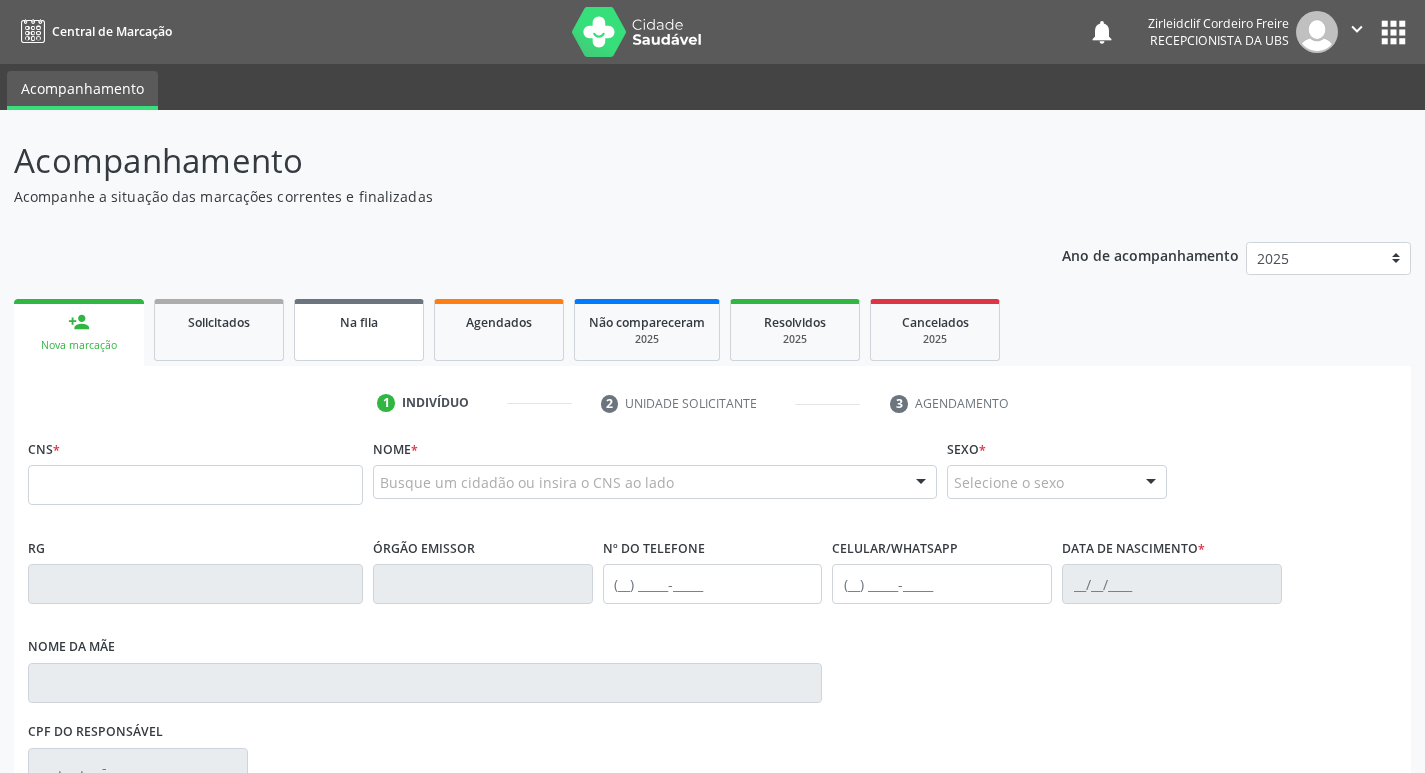 scroll, scrollTop: 0, scrollLeft: 0, axis: both 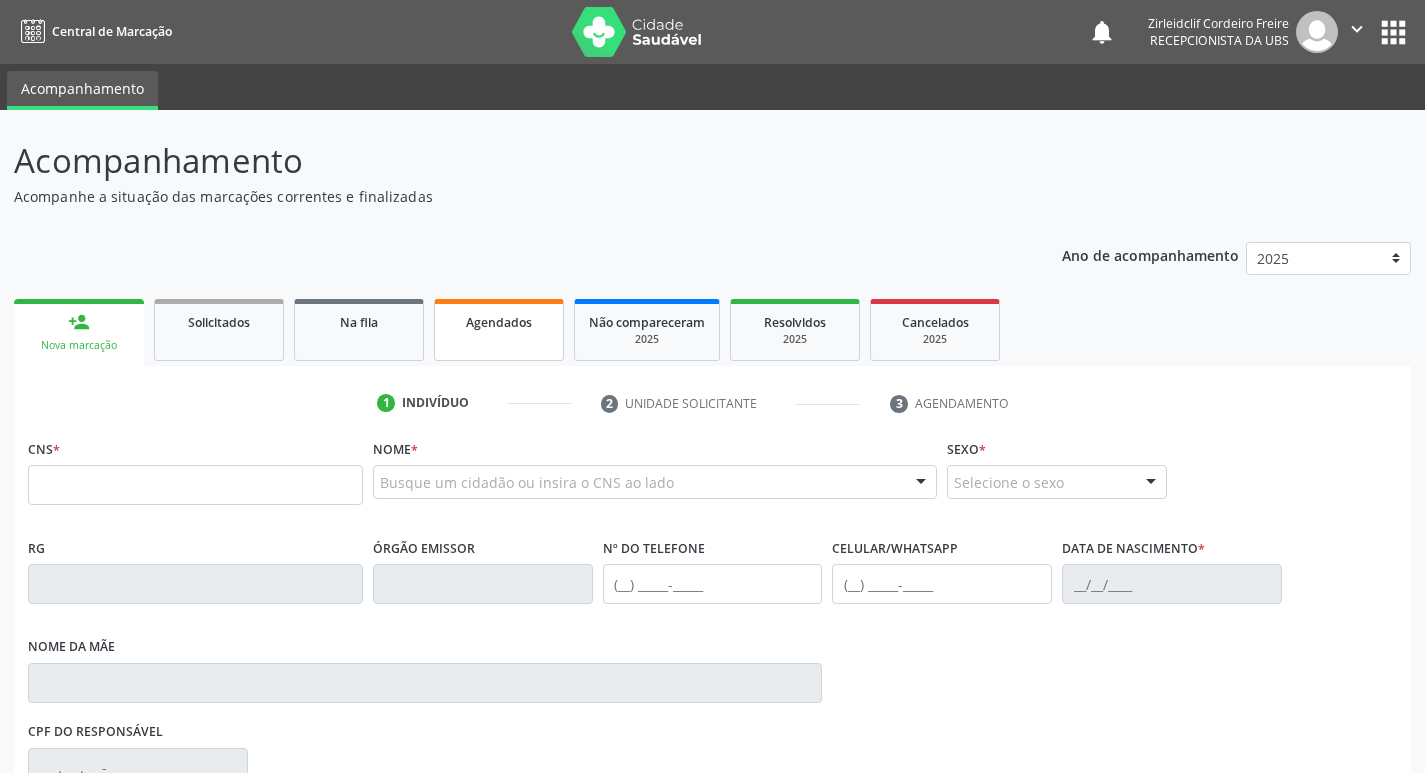 click on "Agendados" at bounding box center (499, 322) 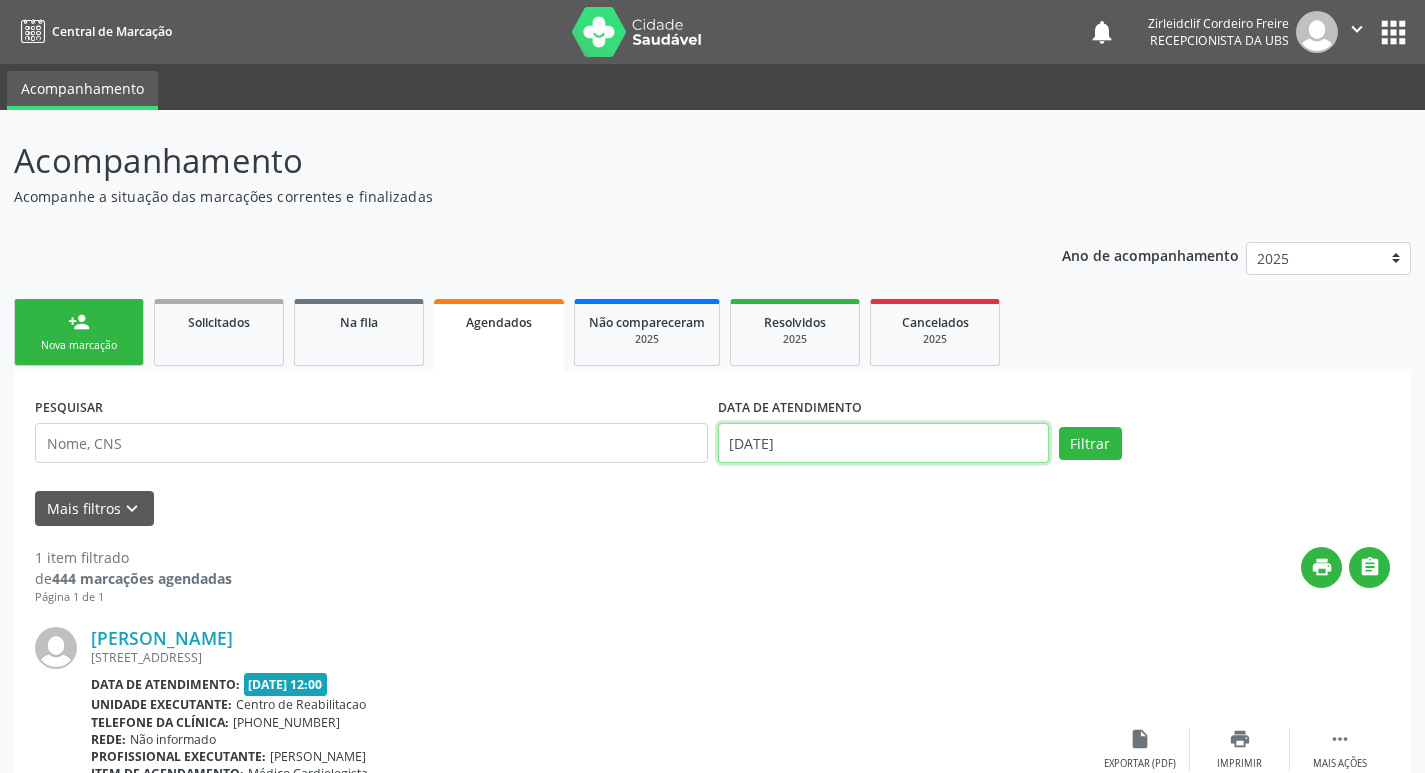 click on "30/07/2025" at bounding box center (883, 443) 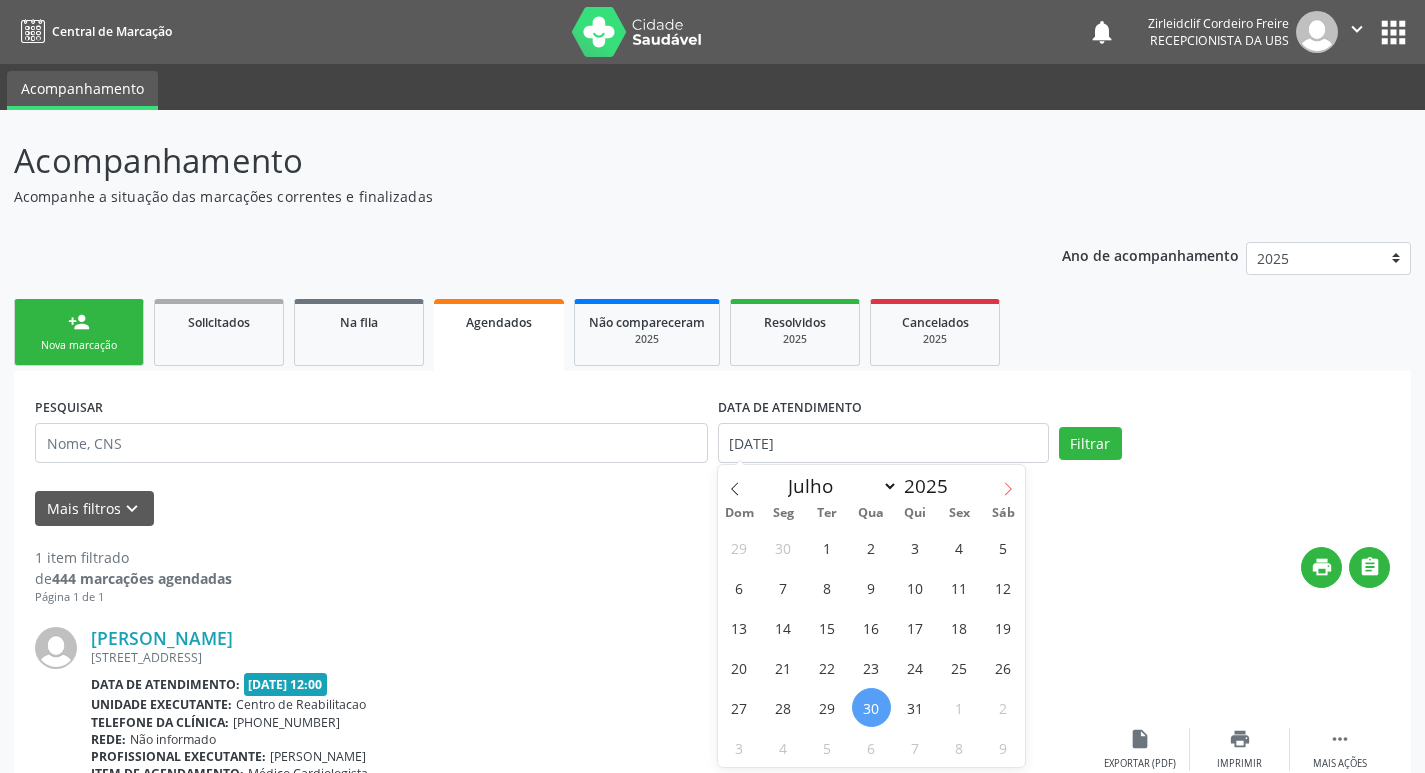 click at bounding box center (1008, 482) 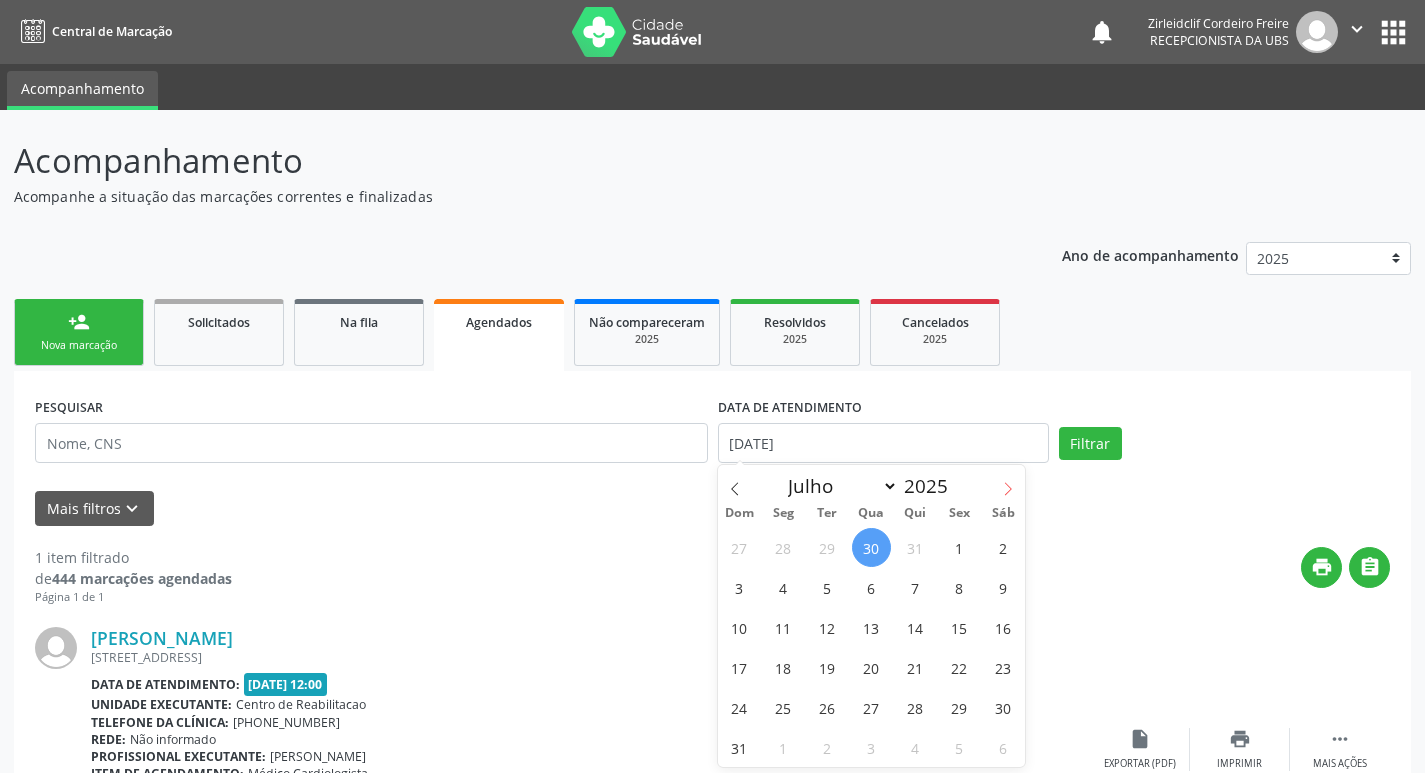 select on "7" 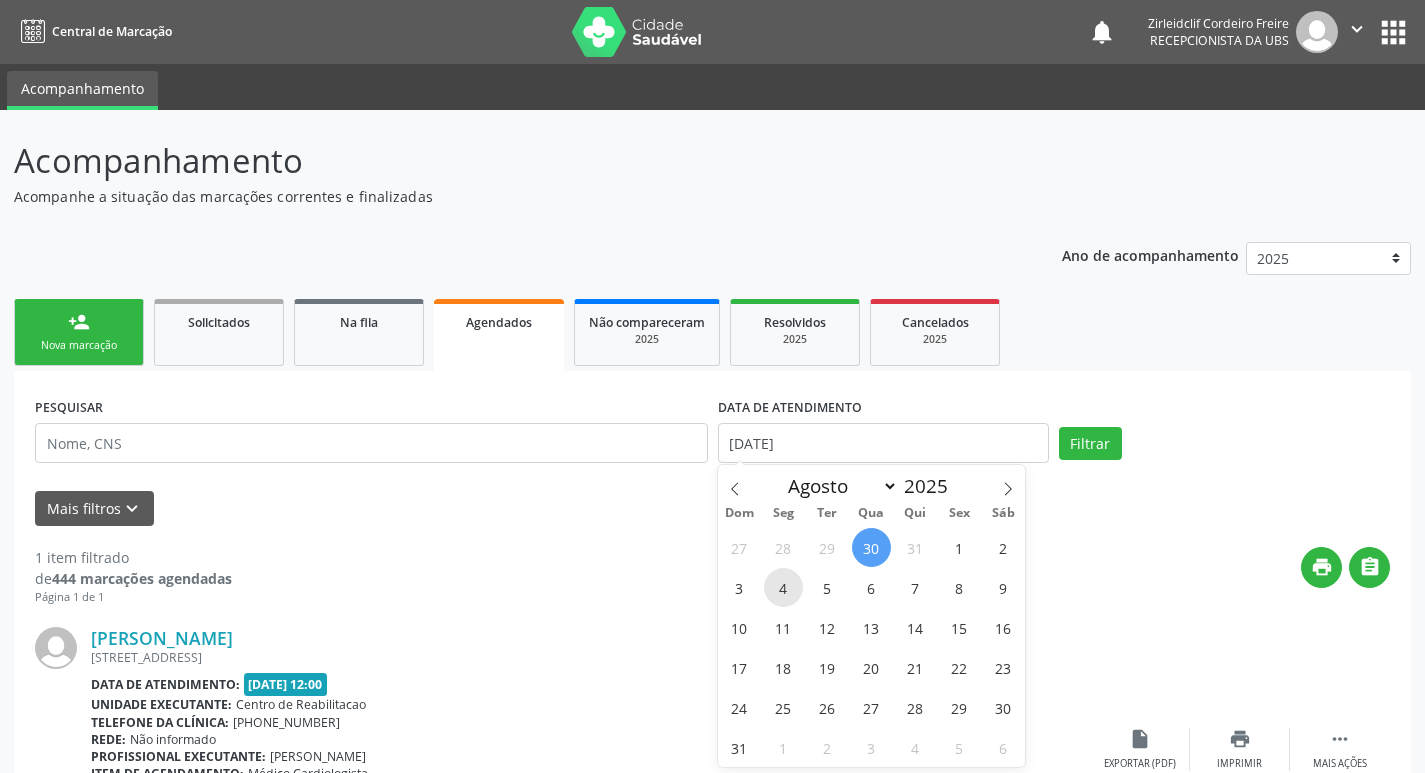 click on "4" at bounding box center (783, 587) 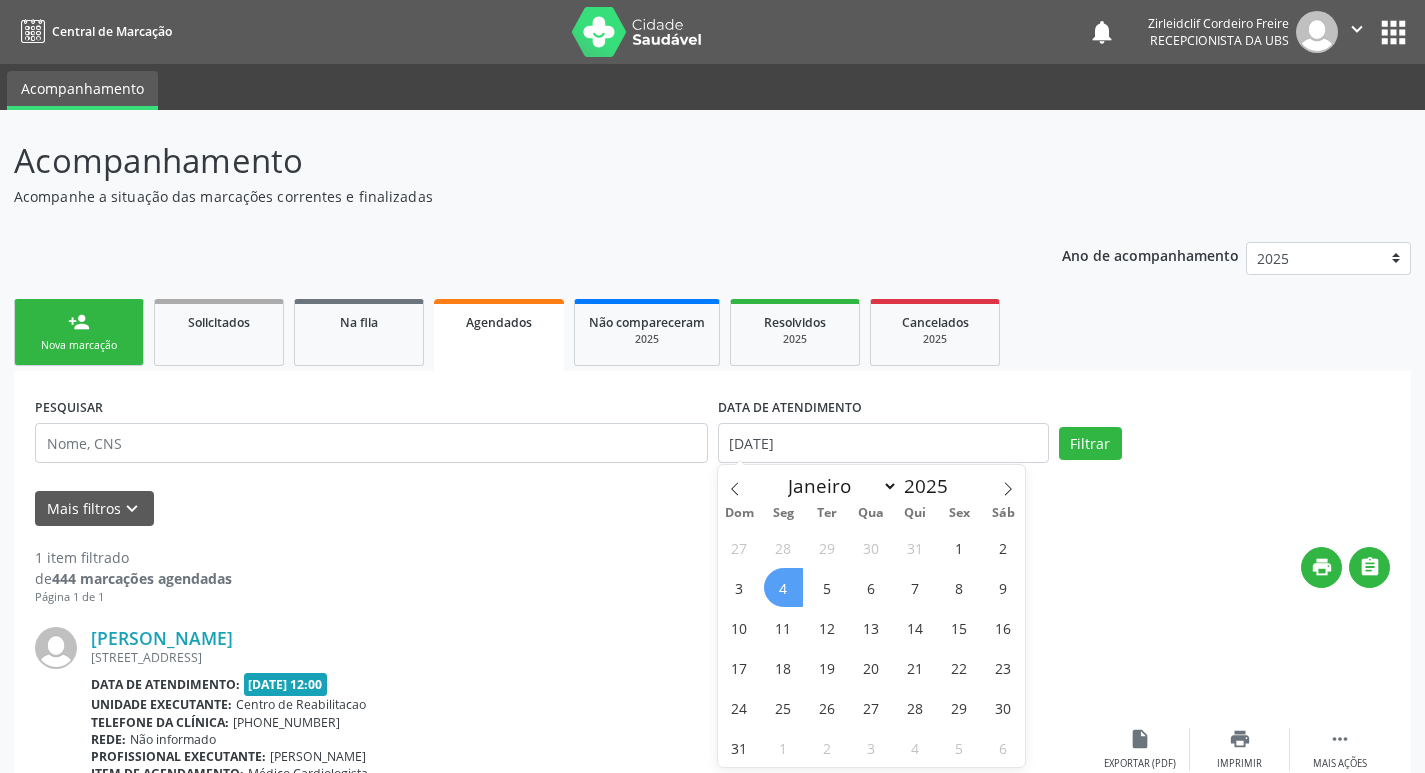 click on "4" at bounding box center (783, 587) 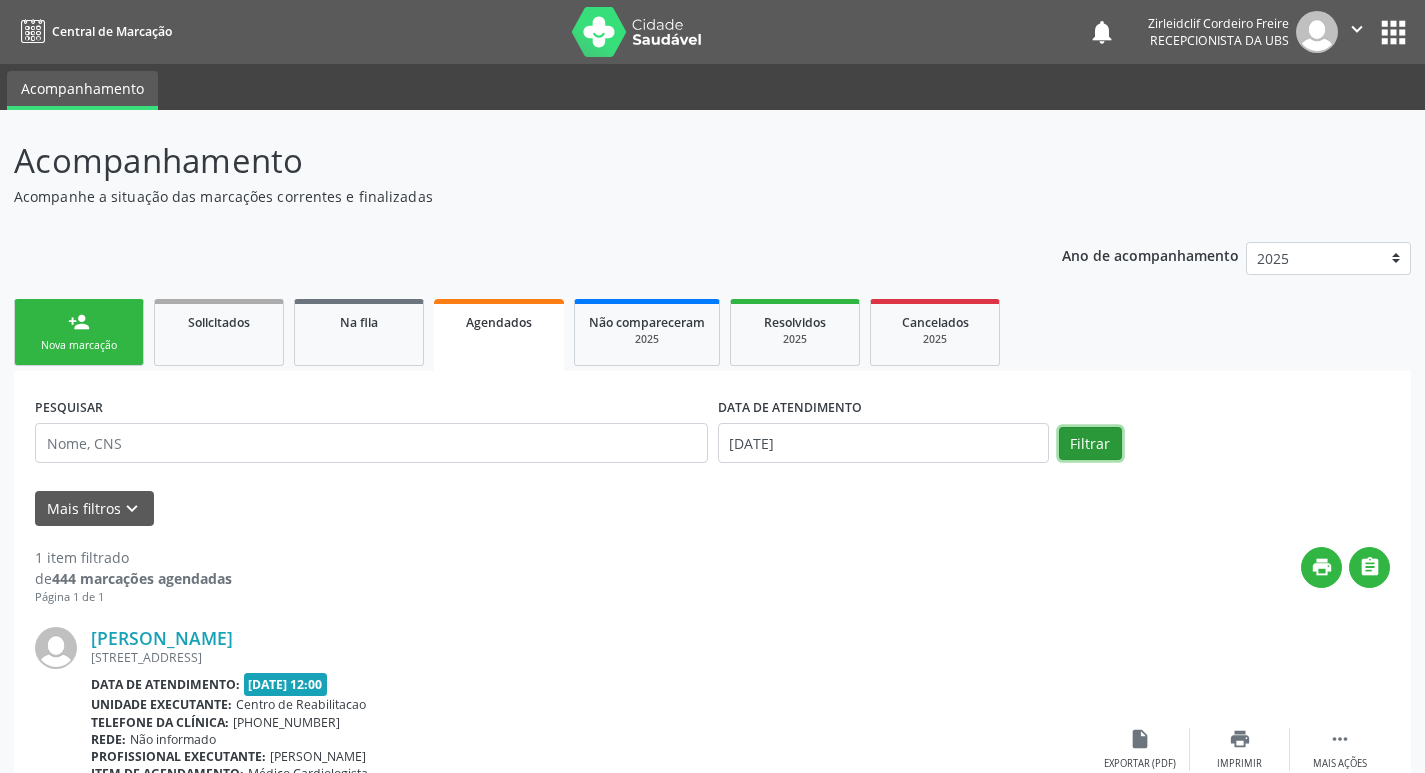 click on "Filtrar" at bounding box center (1090, 444) 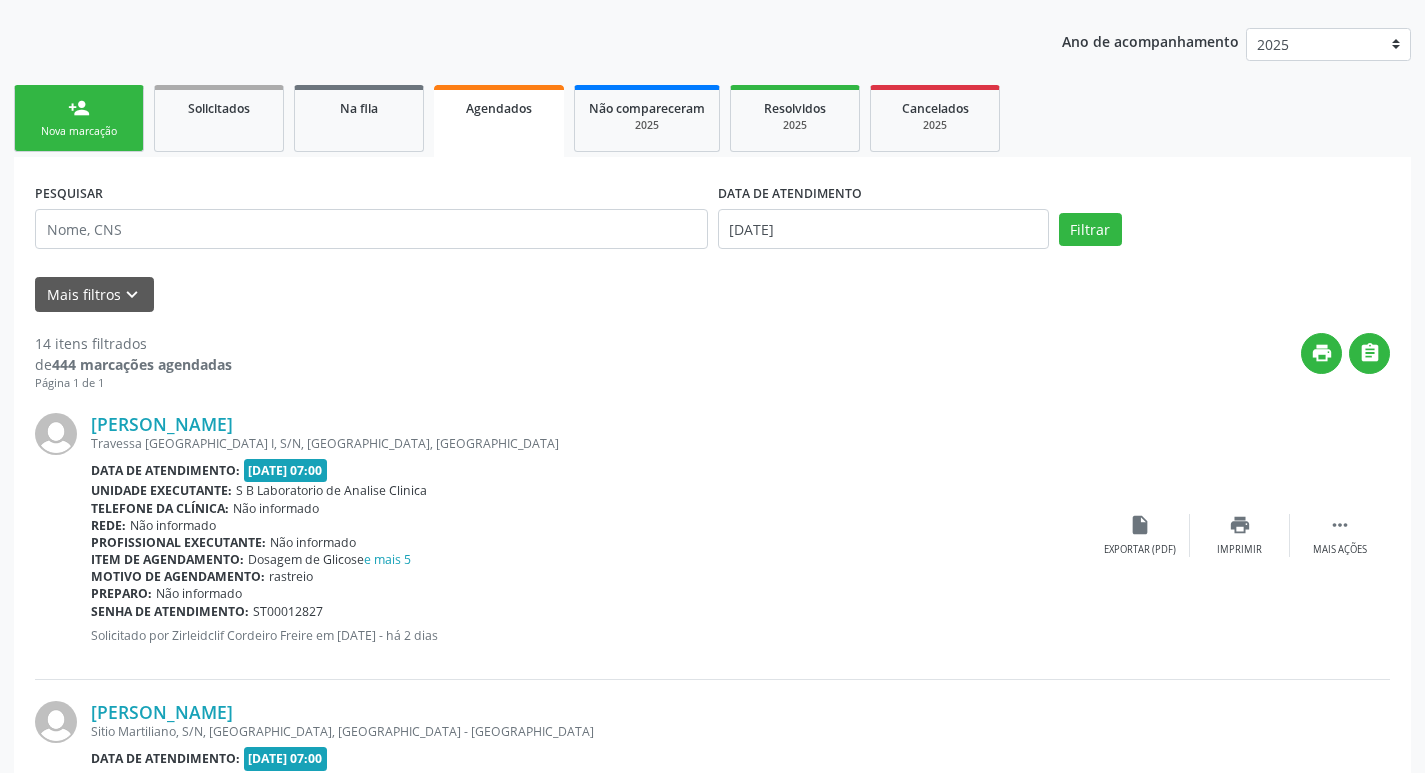 scroll, scrollTop: 400, scrollLeft: 0, axis: vertical 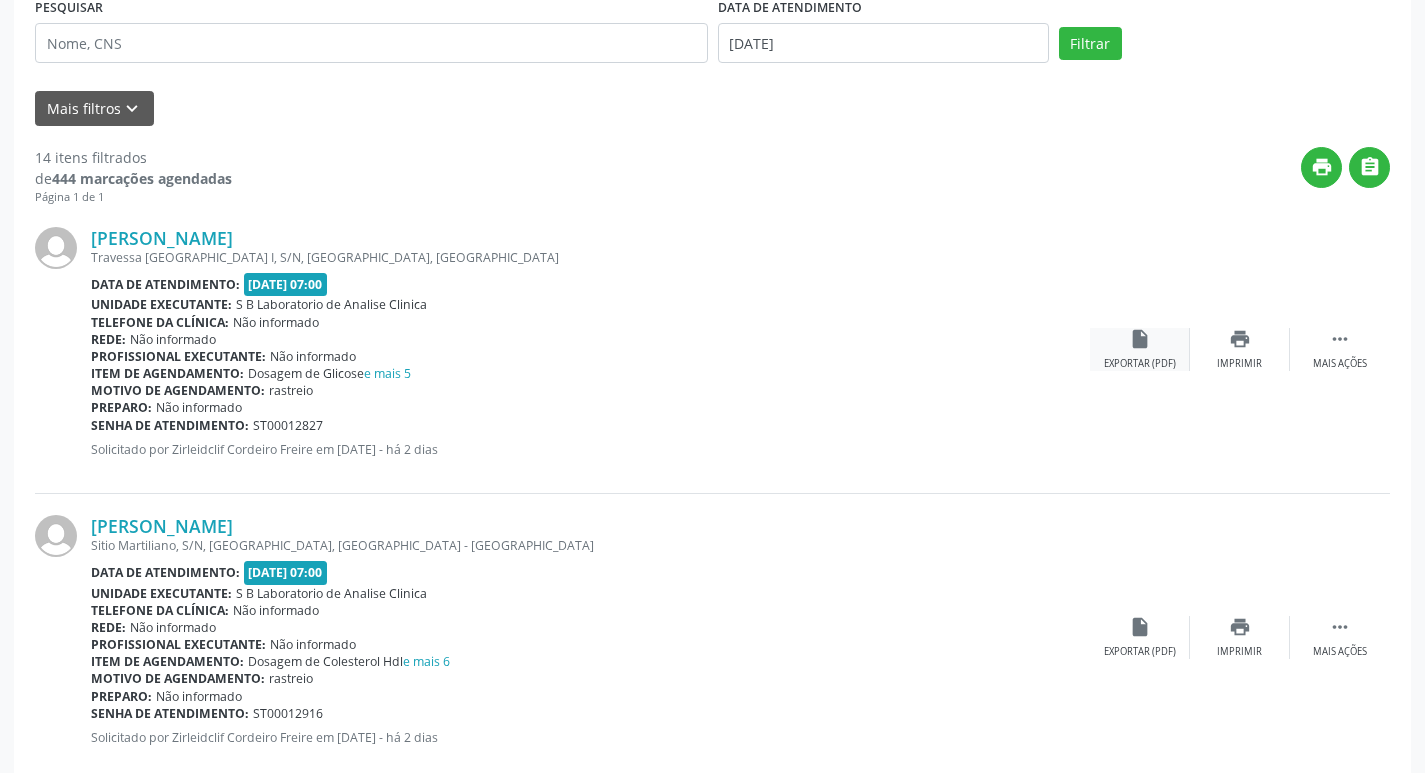 click on "insert_drive_file
Exportar (PDF)" at bounding box center (1140, 349) 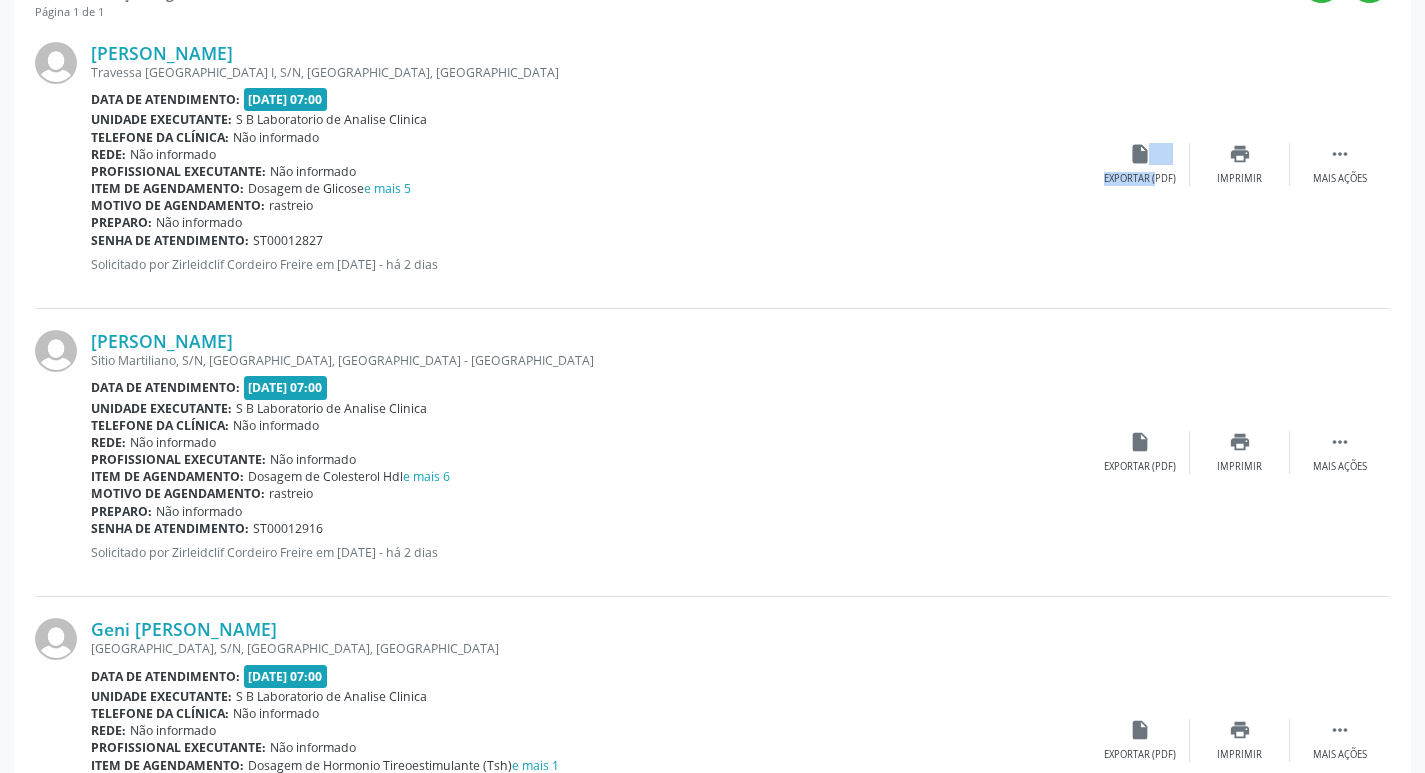 scroll, scrollTop: 700, scrollLeft: 0, axis: vertical 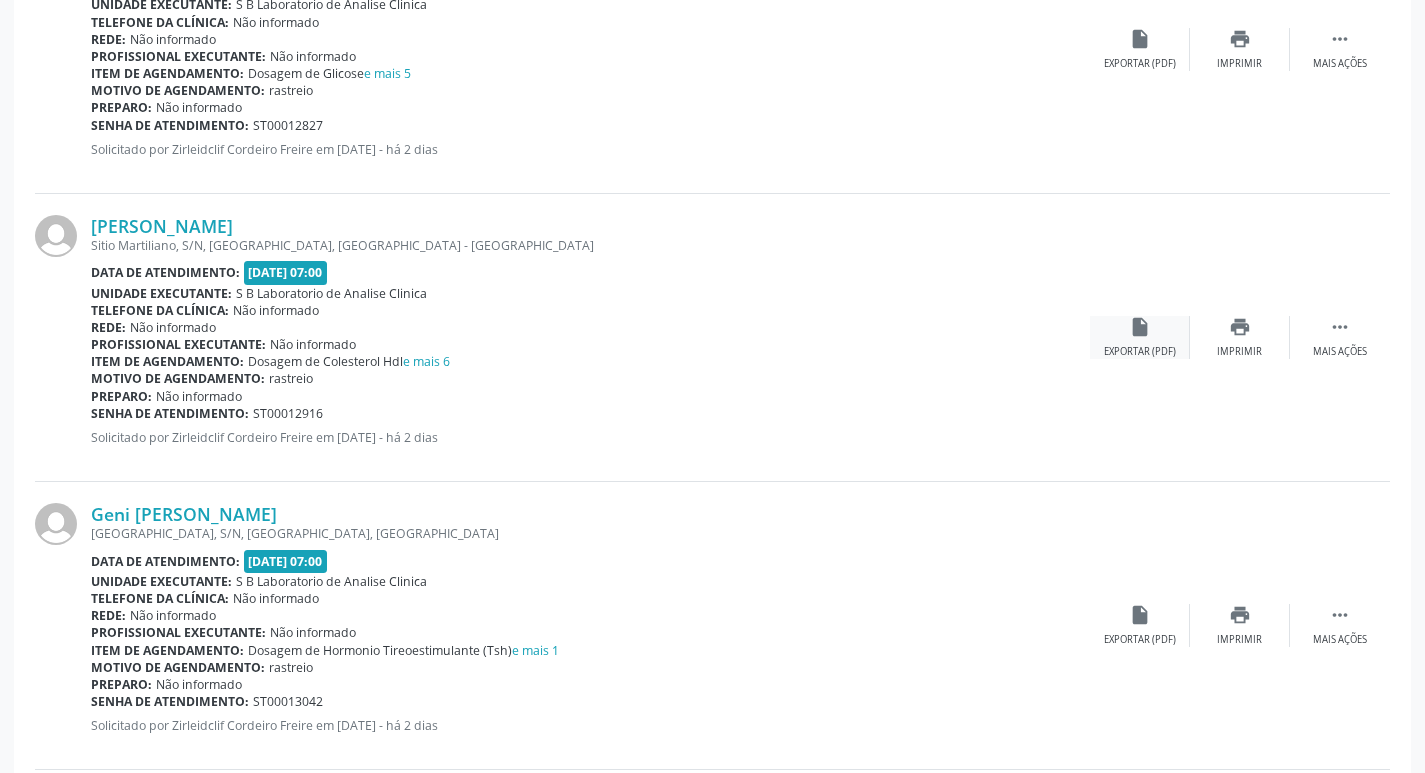 click on "insert_drive_file" at bounding box center (1140, 327) 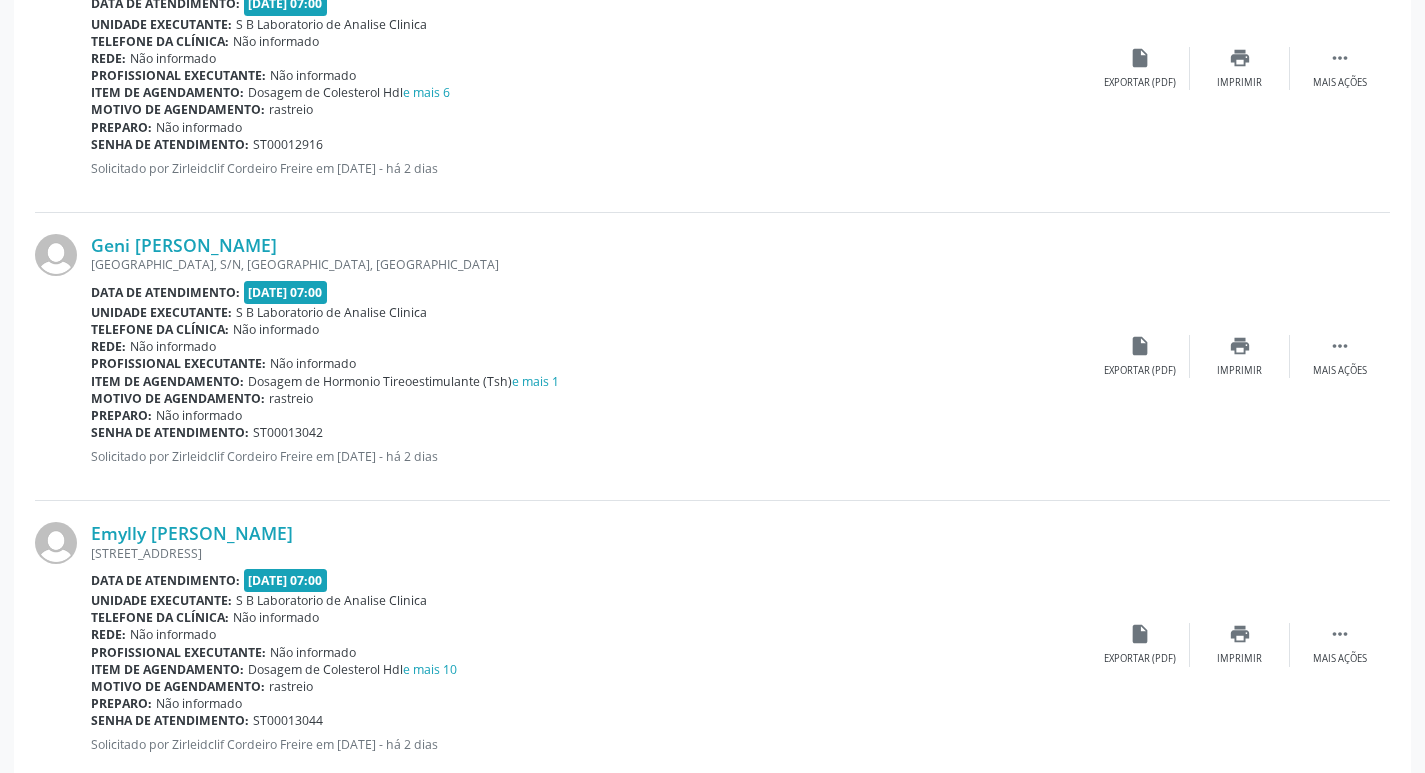 scroll, scrollTop: 1000, scrollLeft: 0, axis: vertical 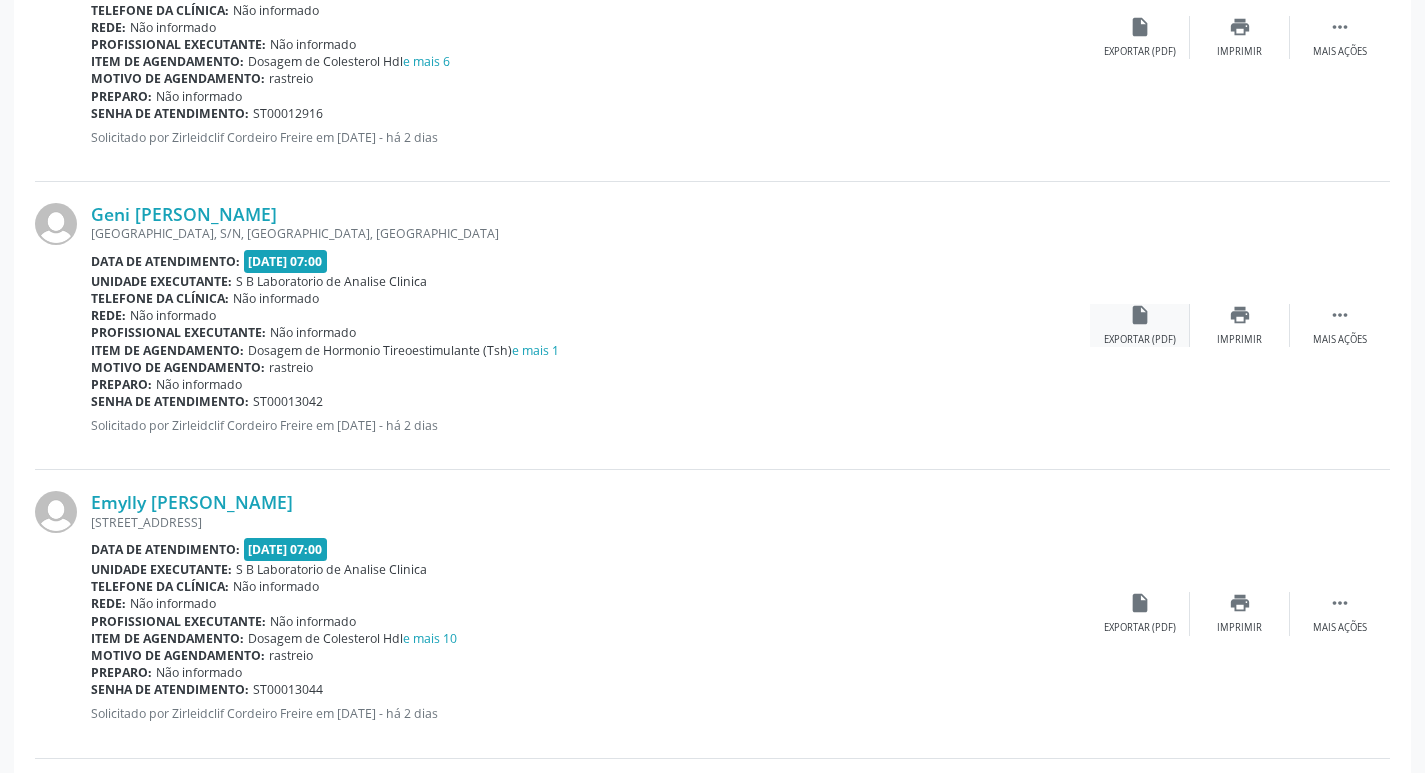 click on "insert_drive_file" at bounding box center [1140, 315] 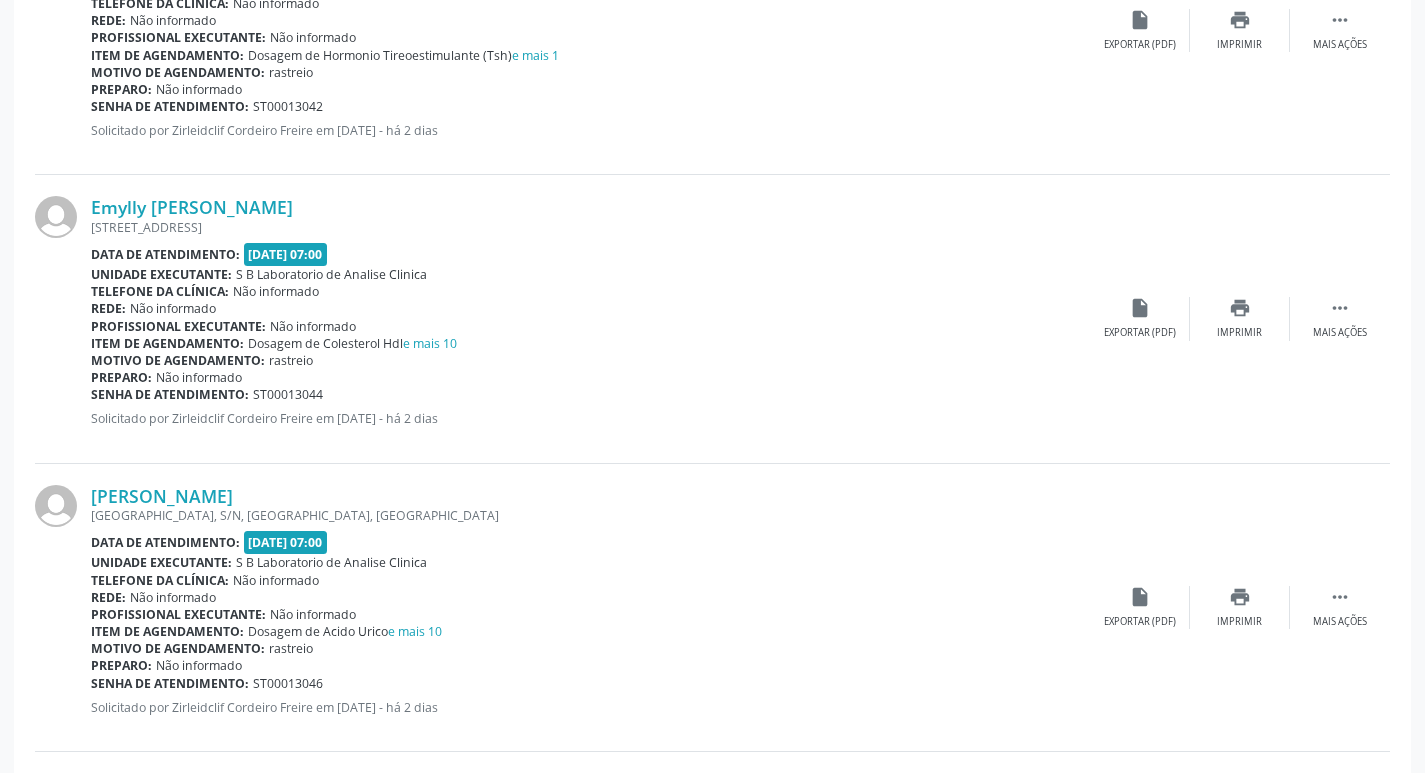 scroll, scrollTop: 1300, scrollLeft: 0, axis: vertical 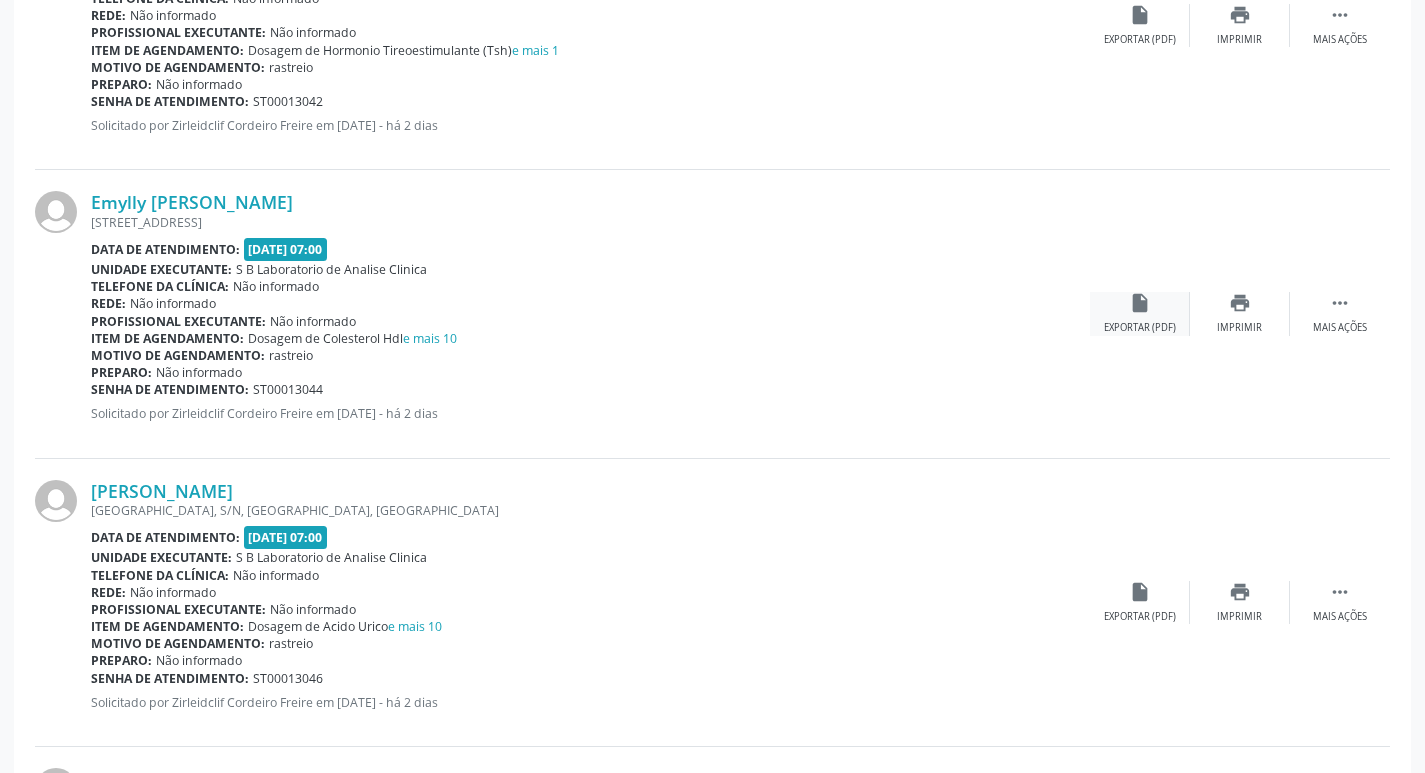 click on "insert_drive_file
Exportar (PDF)" at bounding box center [1140, 313] 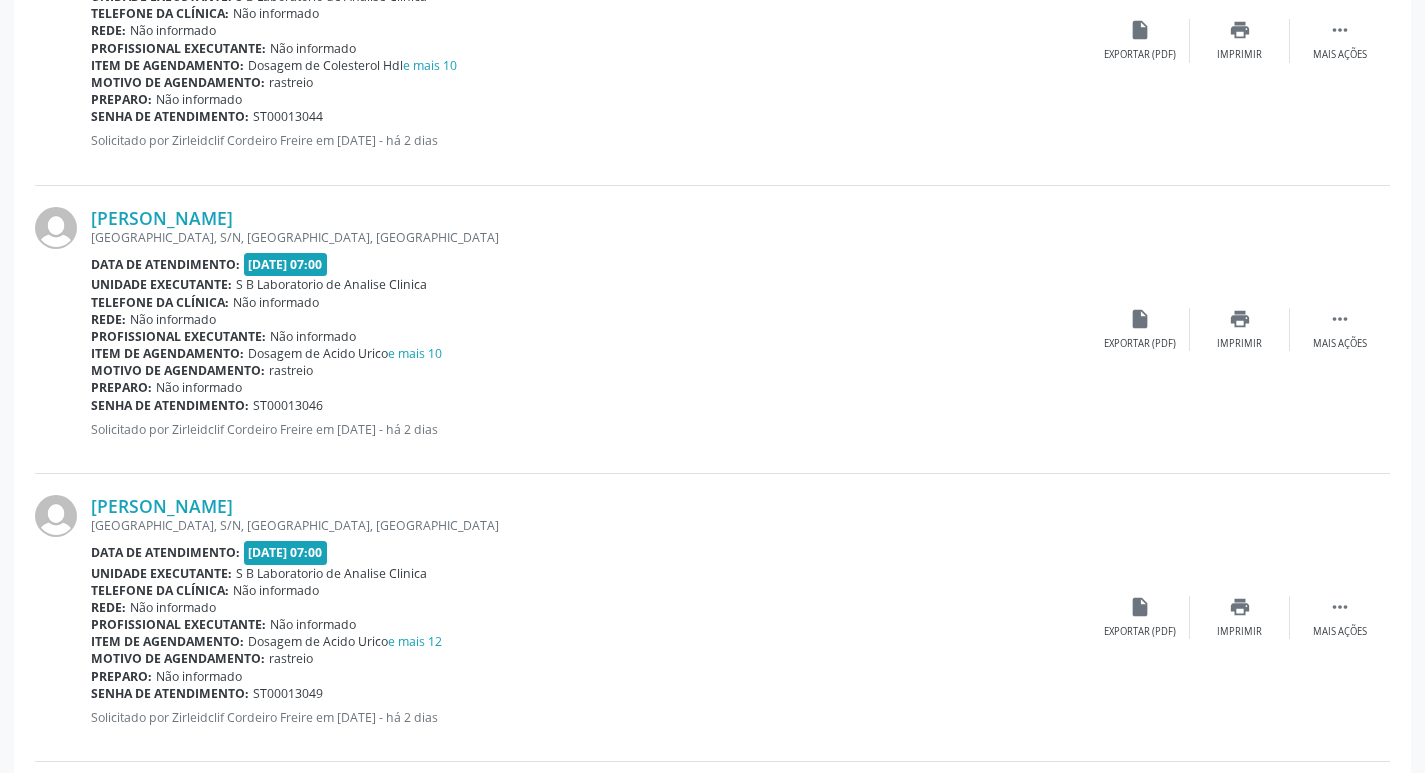 scroll, scrollTop: 1600, scrollLeft: 0, axis: vertical 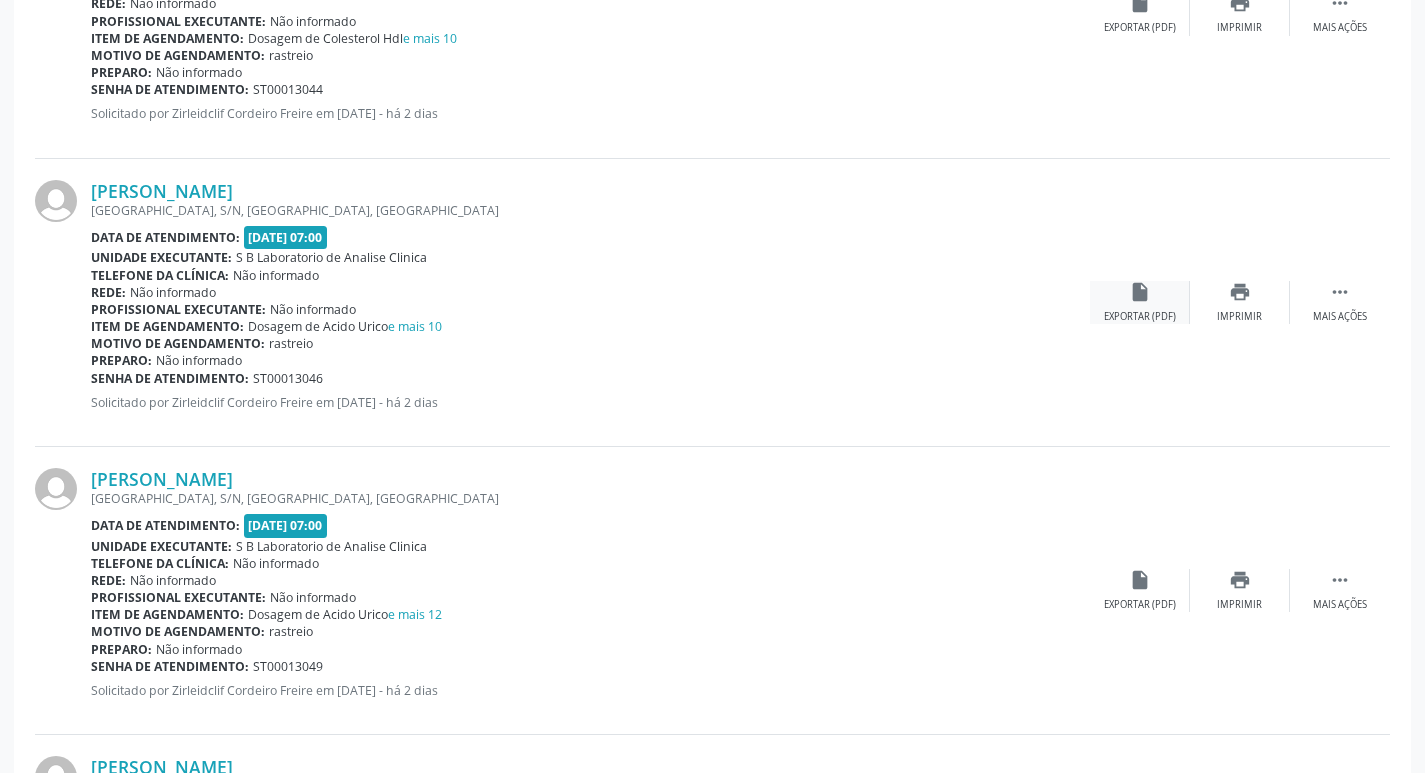 click on "Exportar (PDF)" at bounding box center [1140, 317] 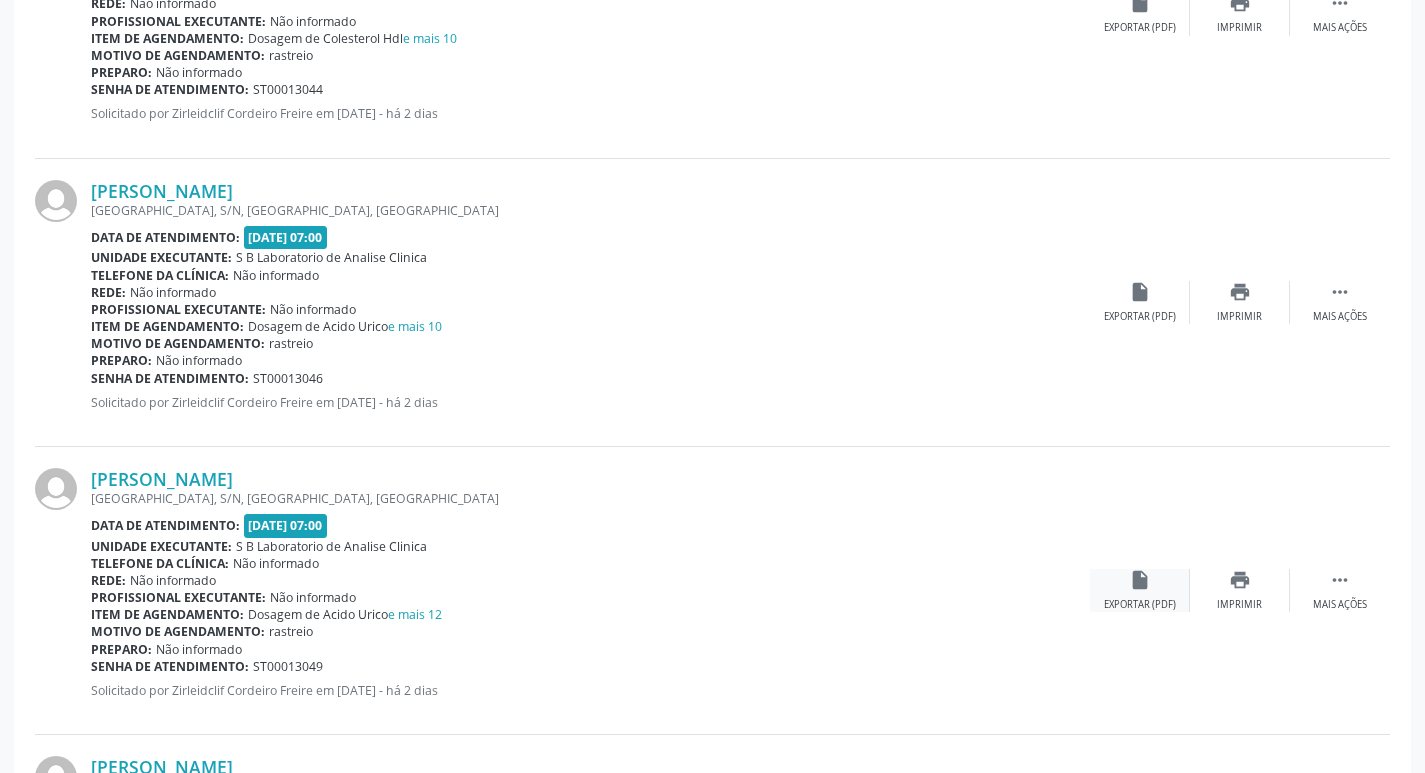 click on "insert_drive_file
Exportar (PDF)" at bounding box center (1140, 590) 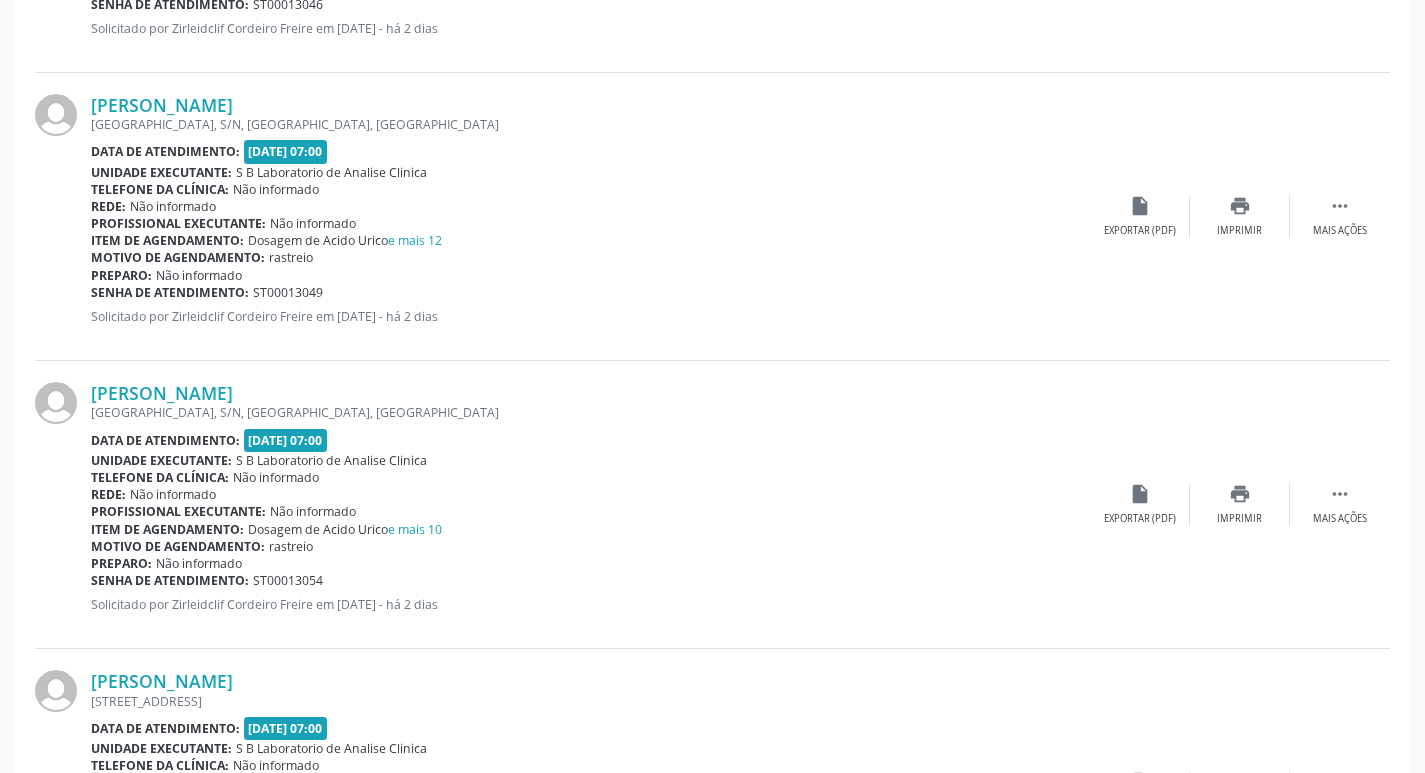 scroll, scrollTop: 2000, scrollLeft: 0, axis: vertical 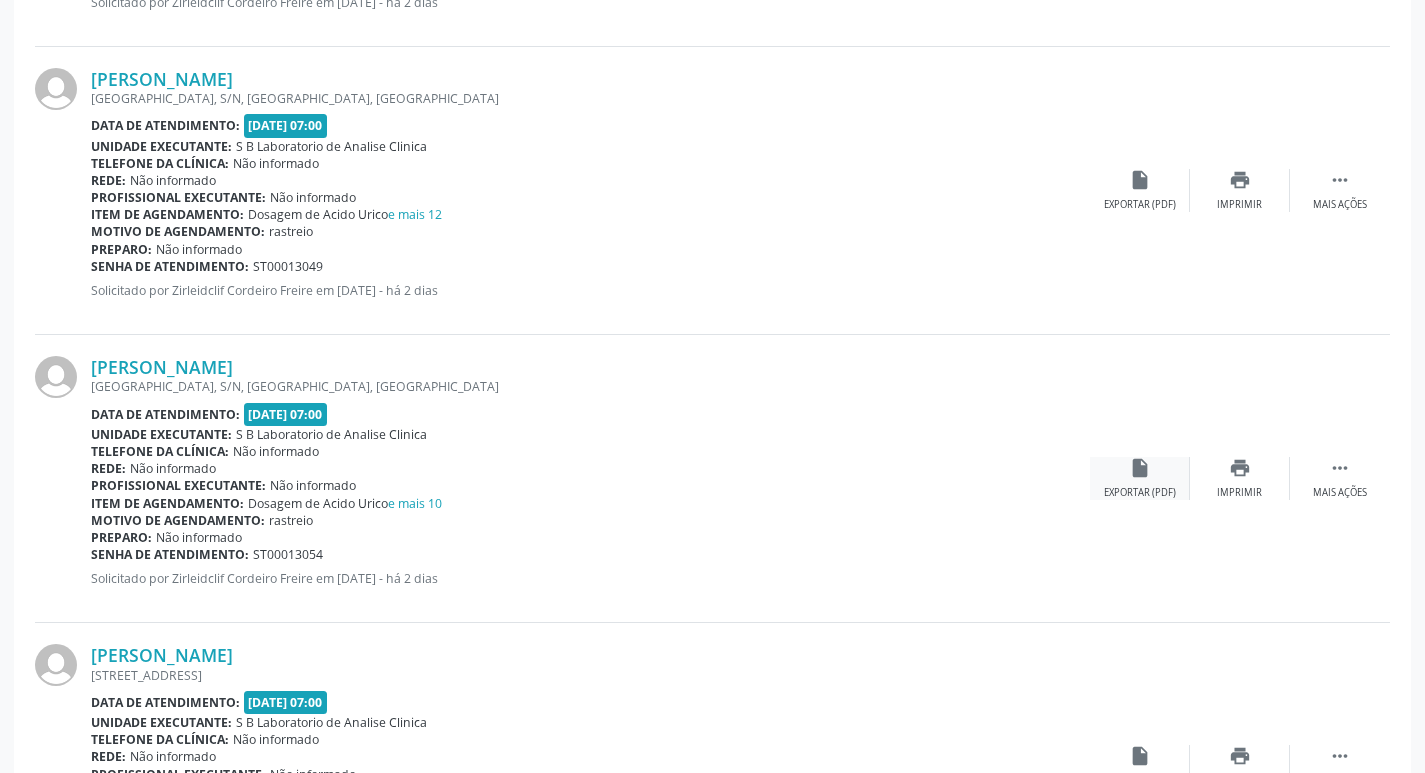 click on "insert_drive_file
Exportar (PDF)" at bounding box center (1140, 478) 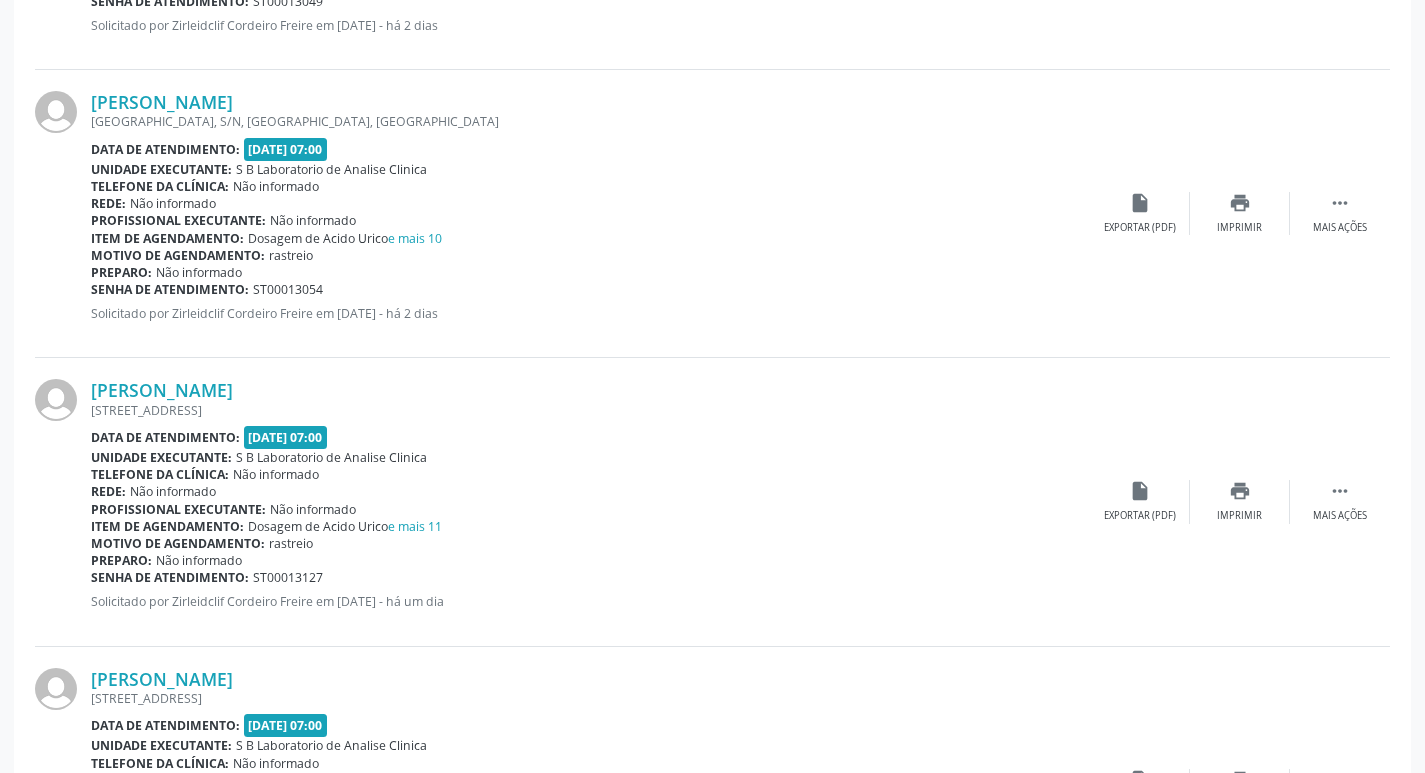 scroll, scrollTop: 2300, scrollLeft: 0, axis: vertical 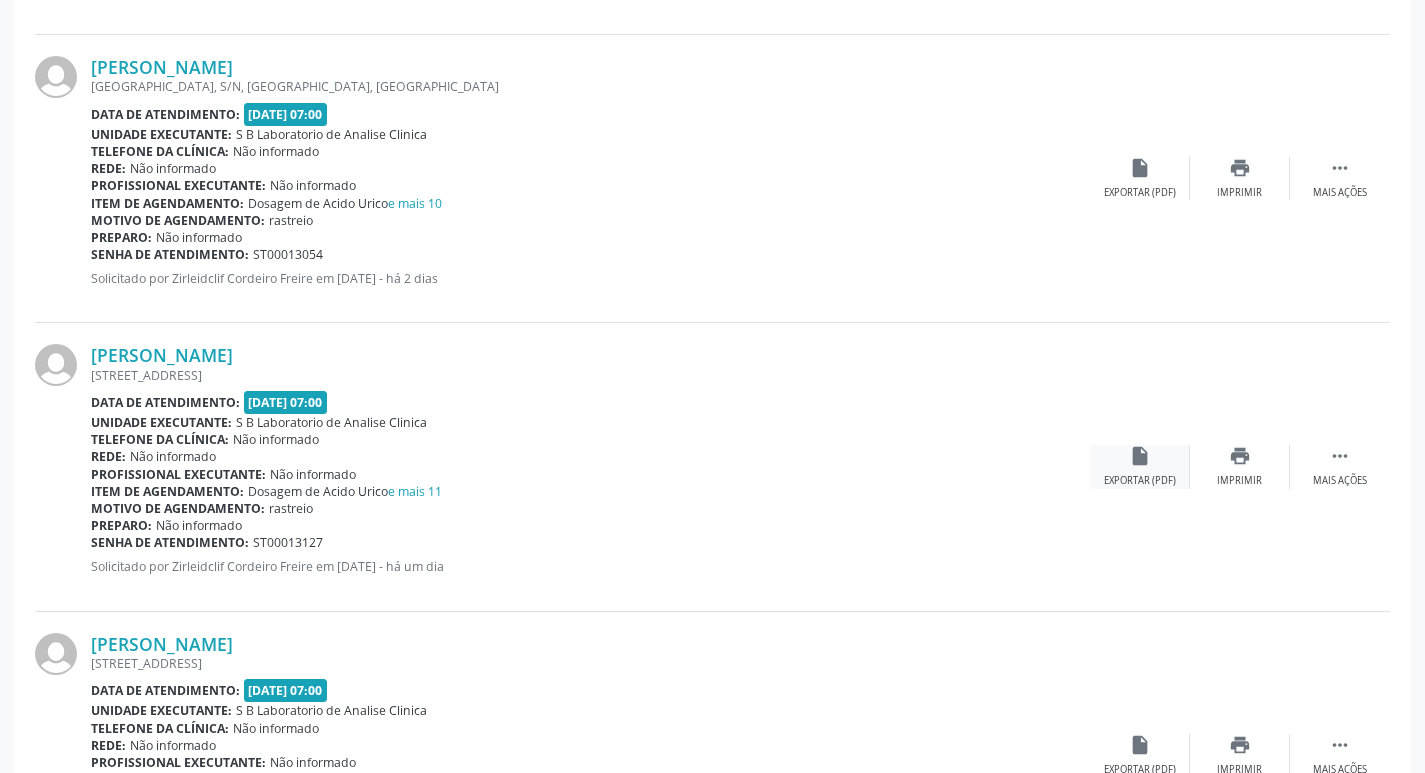 click on "insert_drive_file
Exportar (PDF)" at bounding box center (1140, 466) 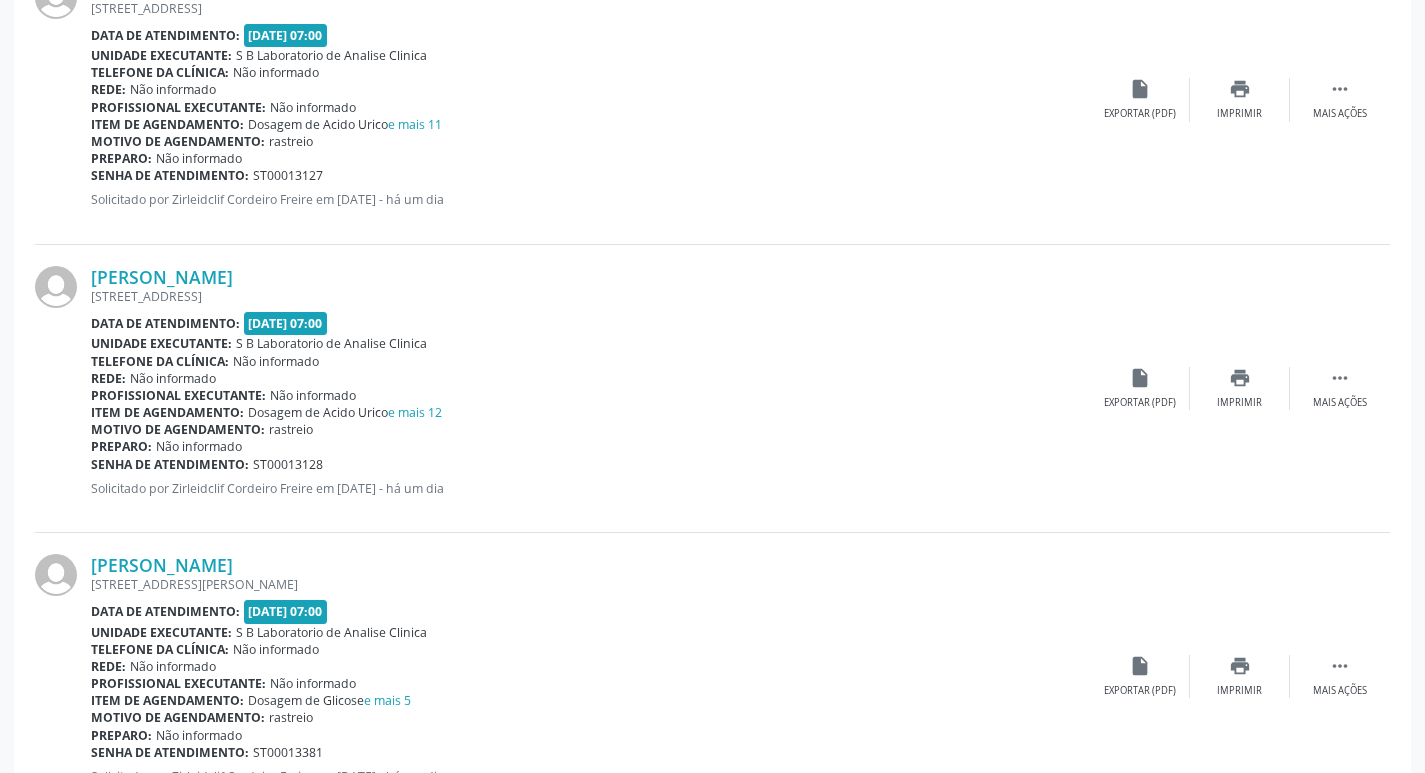 scroll, scrollTop: 2700, scrollLeft: 0, axis: vertical 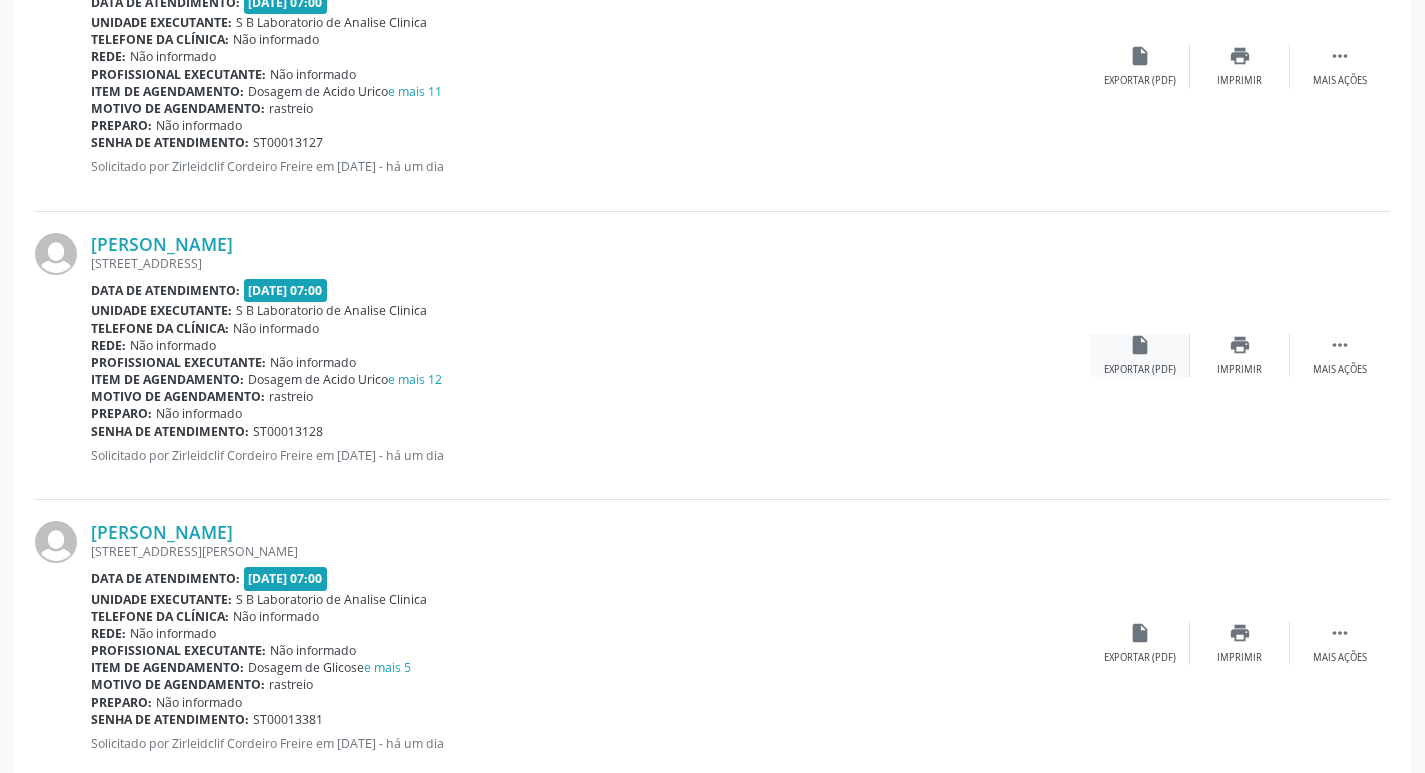 click on "insert_drive_file
Exportar (PDF)" at bounding box center [1140, 355] 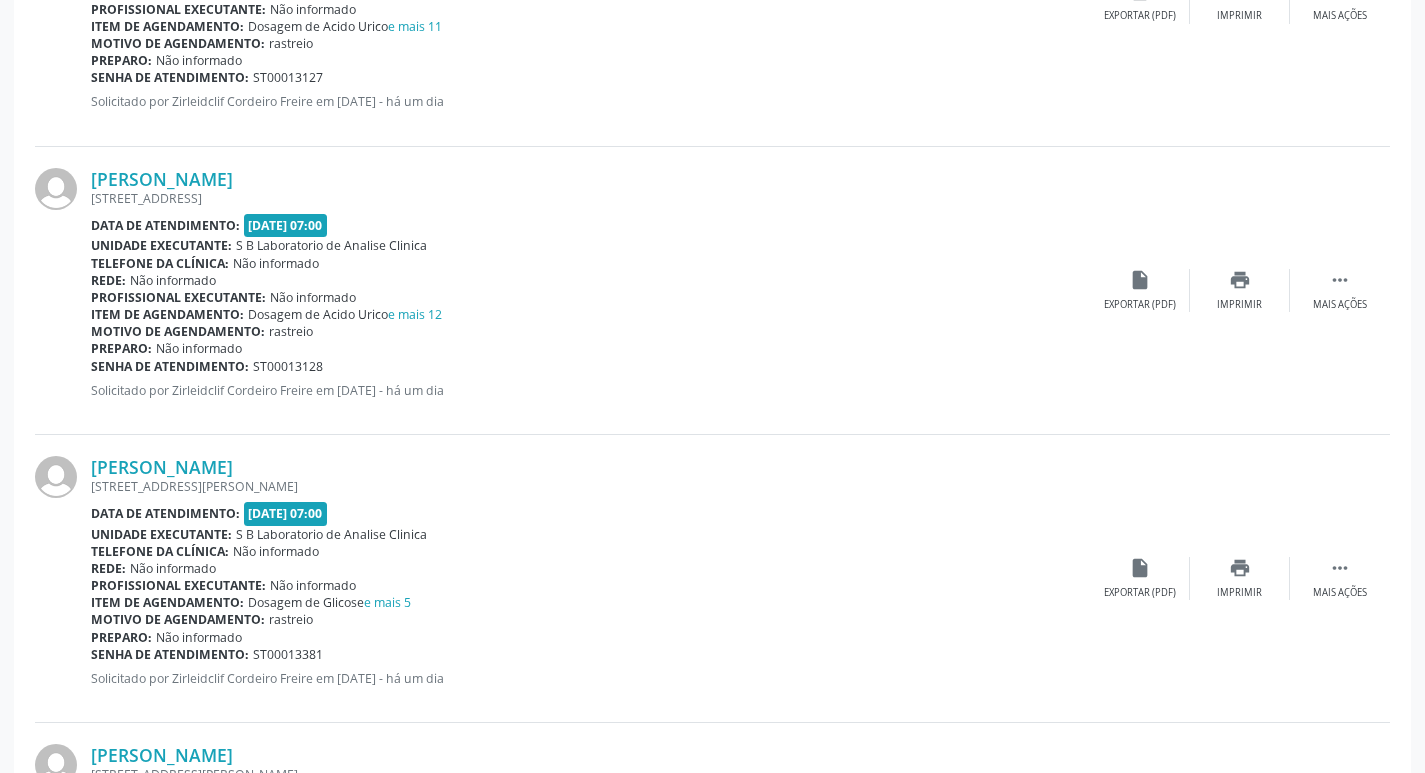 scroll, scrollTop: 2800, scrollLeft: 0, axis: vertical 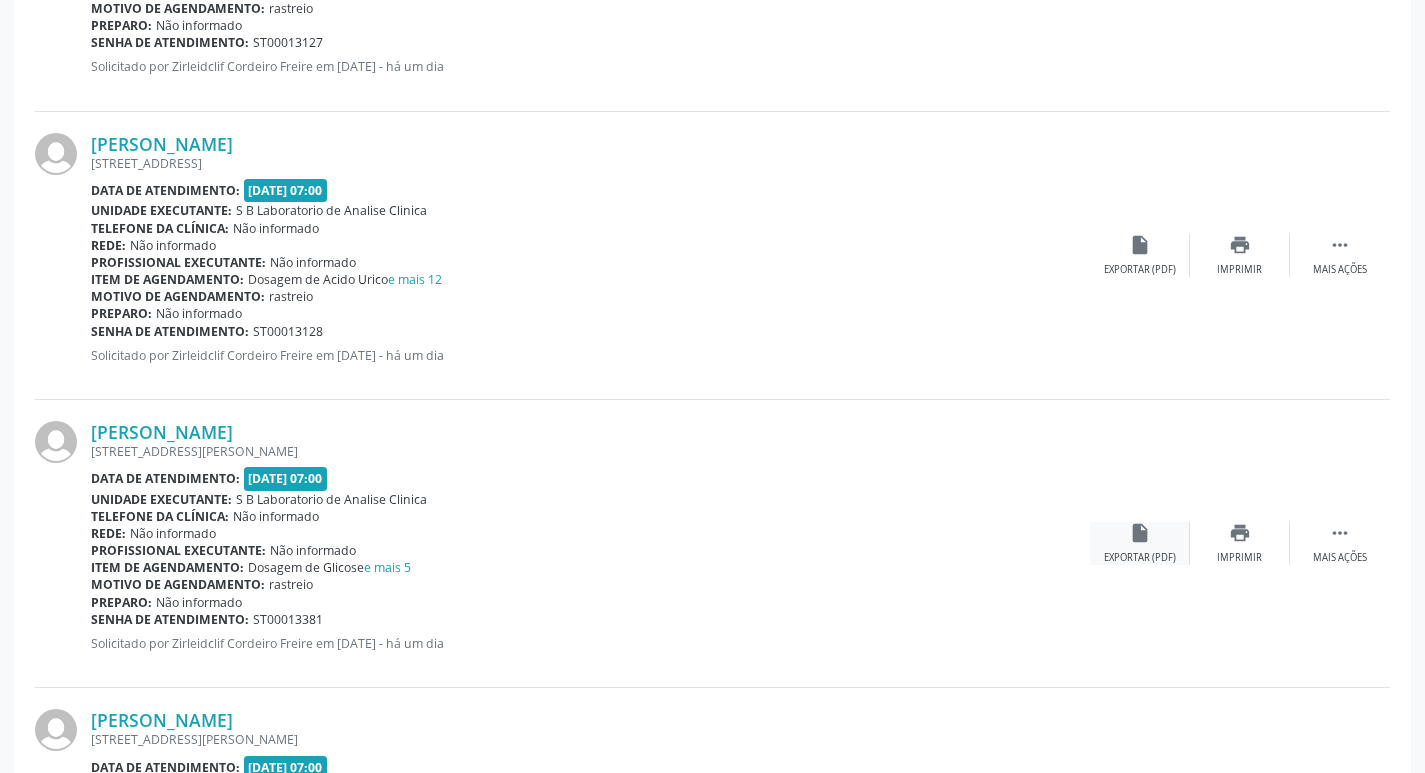 click on "Exportar (PDF)" at bounding box center (1140, 558) 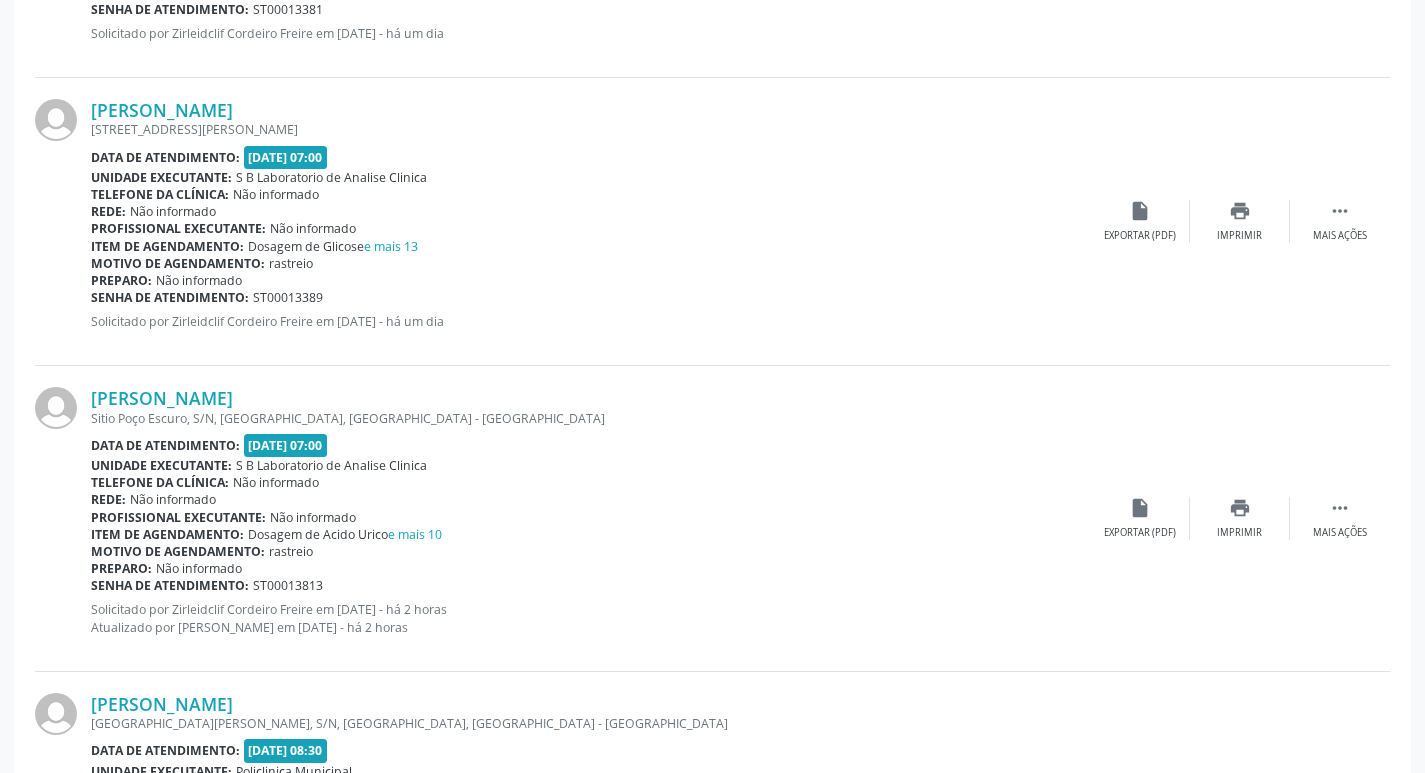 scroll, scrollTop: 3400, scrollLeft: 0, axis: vertical 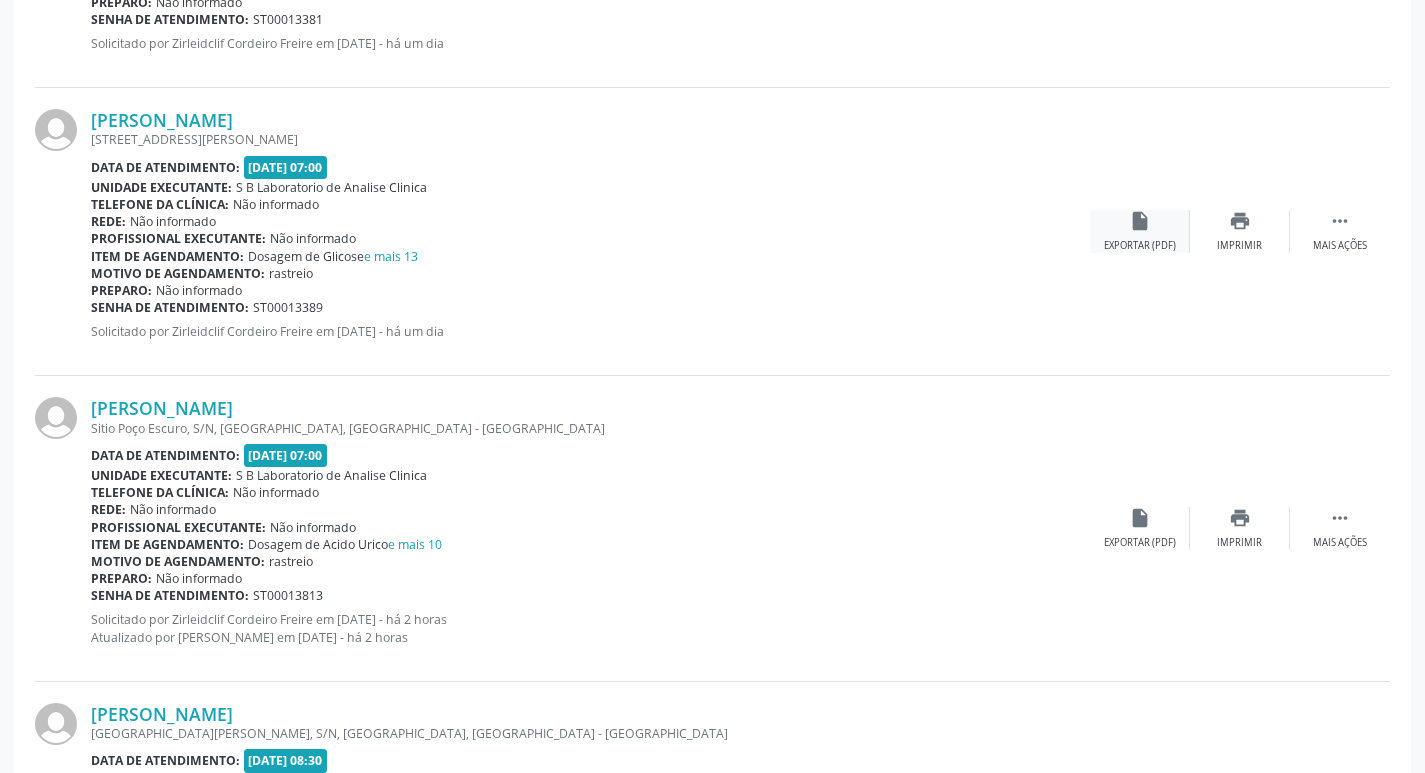 click on "Exportar (PDF)" at bounding box center [1140, 246] 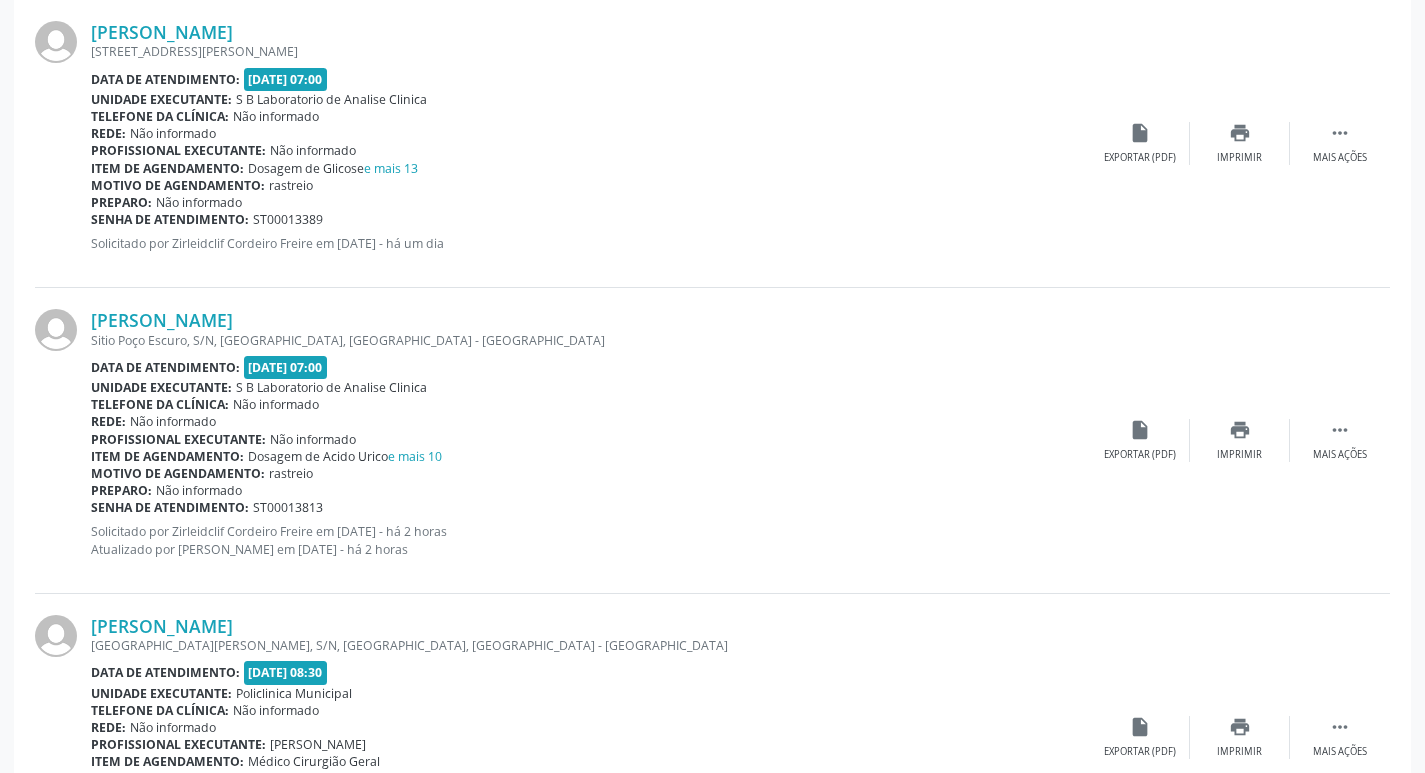 scroll, scrollTop: 3600, scrollLeft: 0, axis: vertical 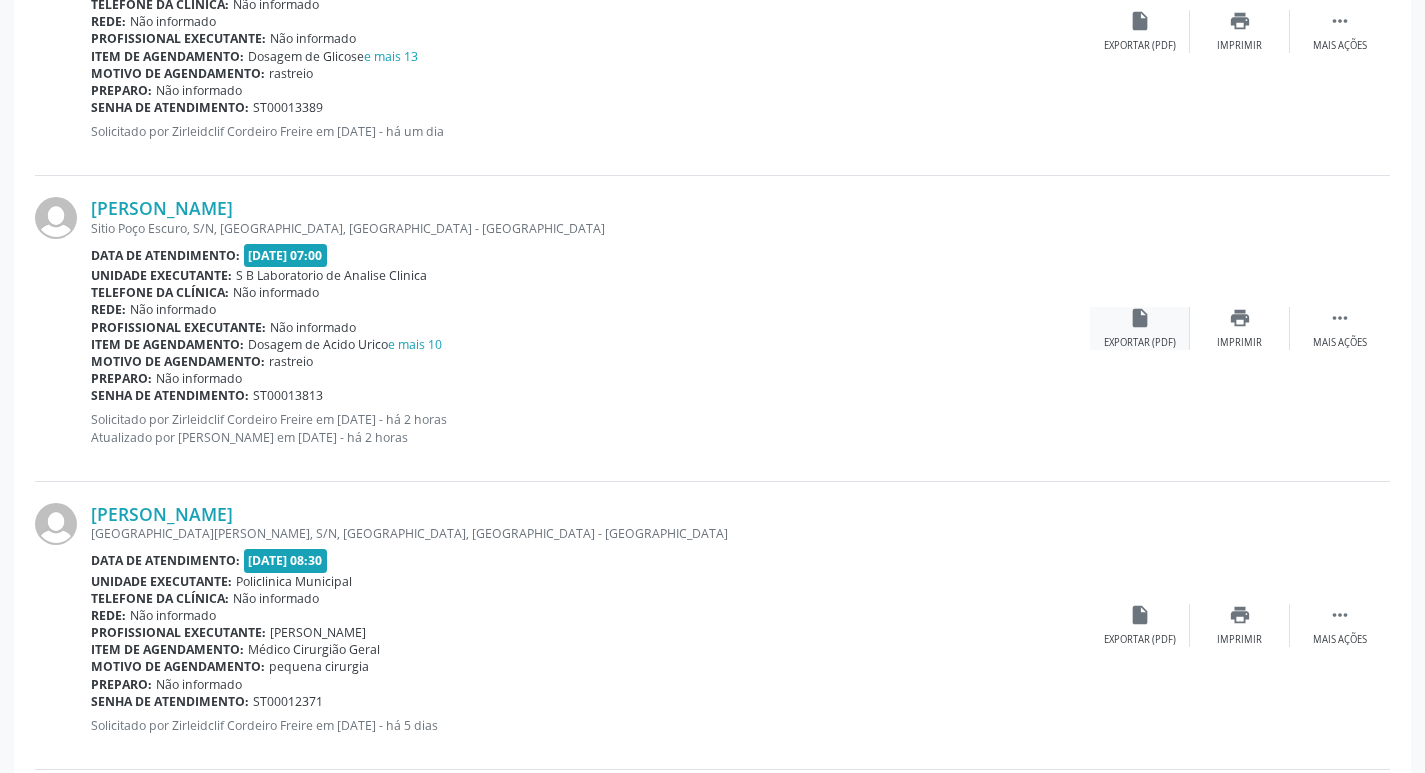 click on "insert_drive_file" at bounding box center [1140, 318] 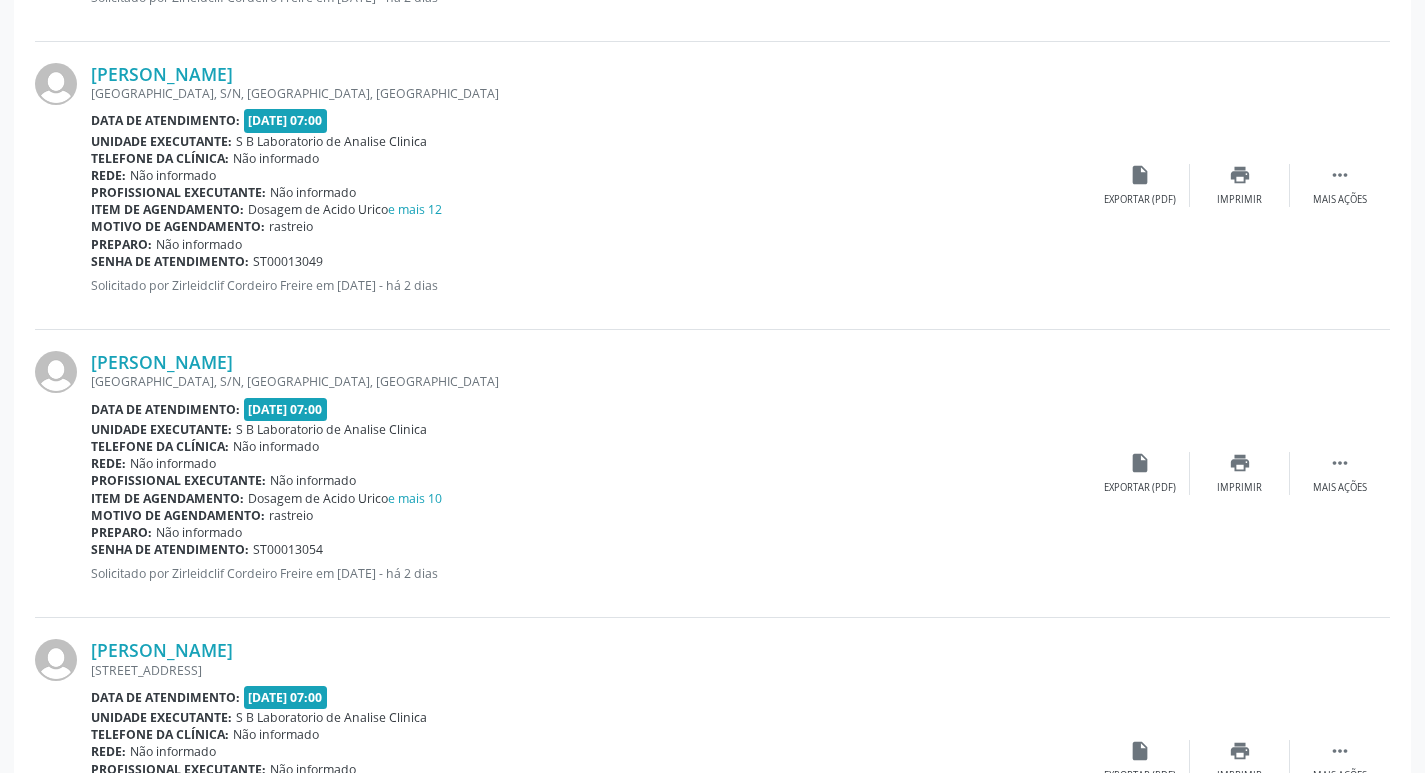 scroll, scrollTop: 1719, scrollLeft: 0, axis: vertical 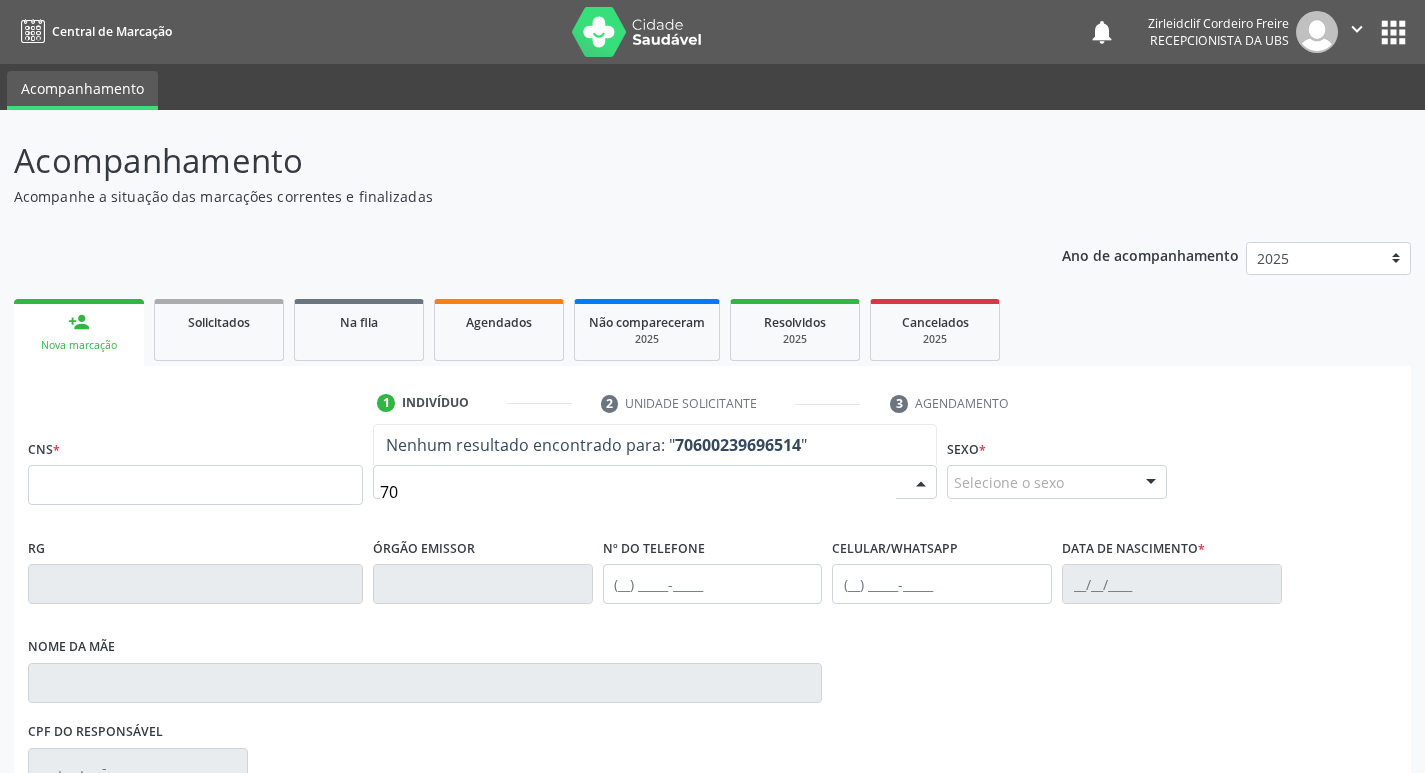 type on "7" 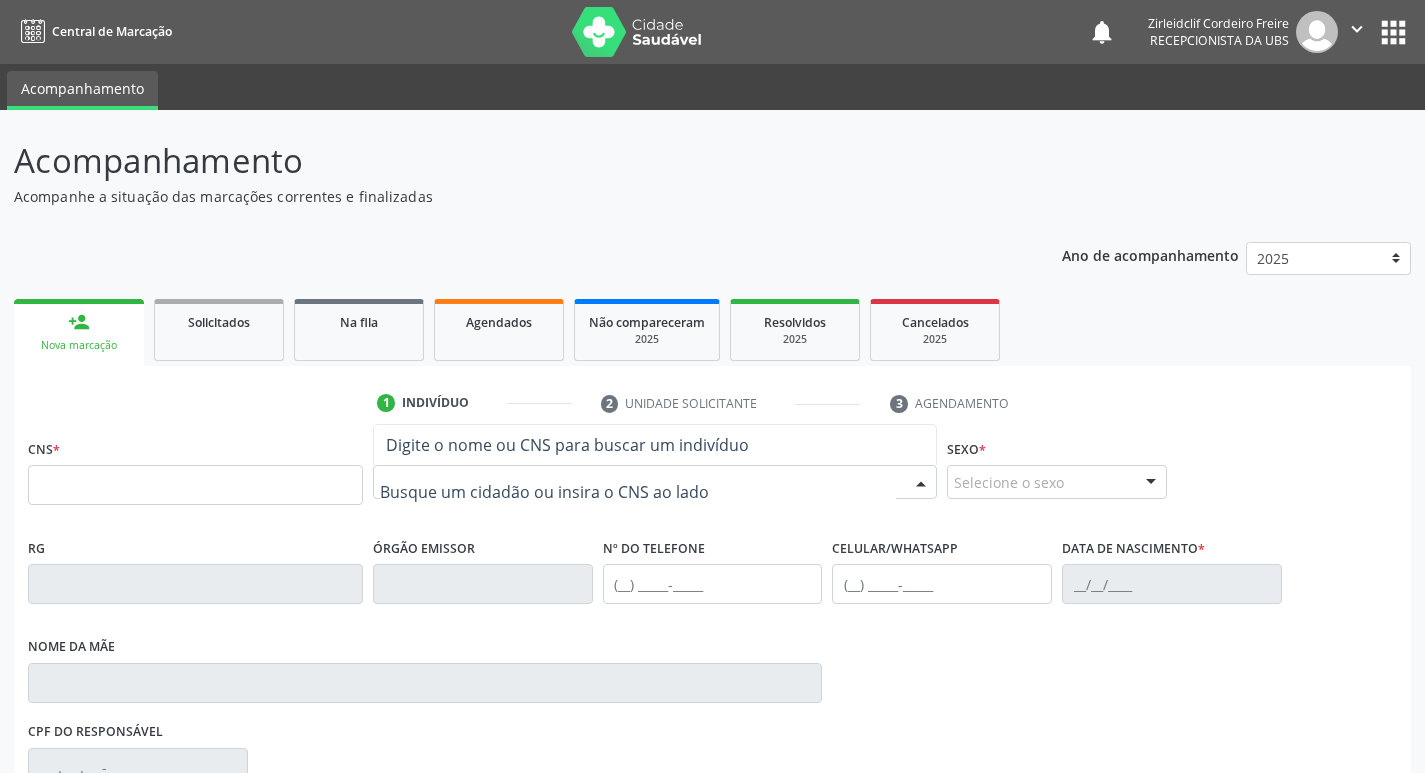 type on "7" 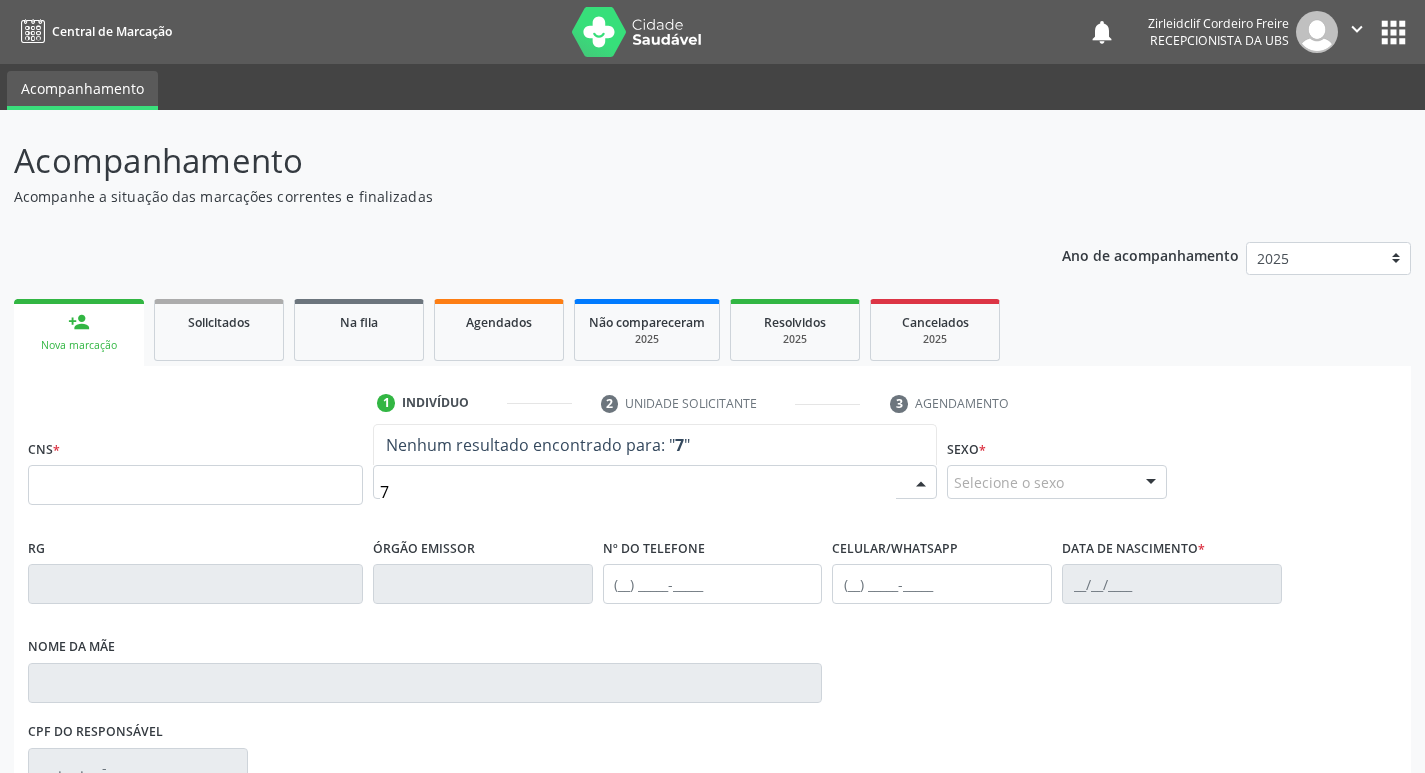 type 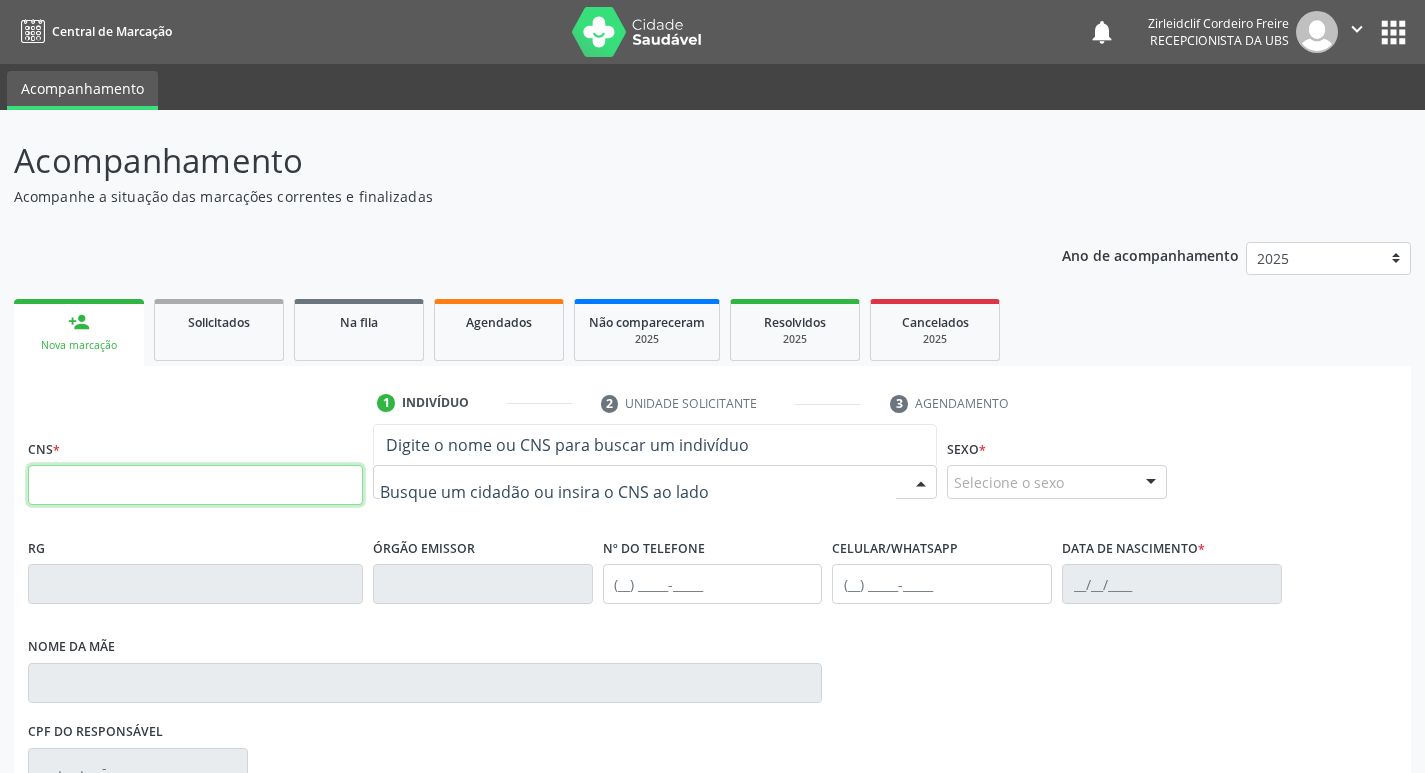 click at bounding box center (195, 485) 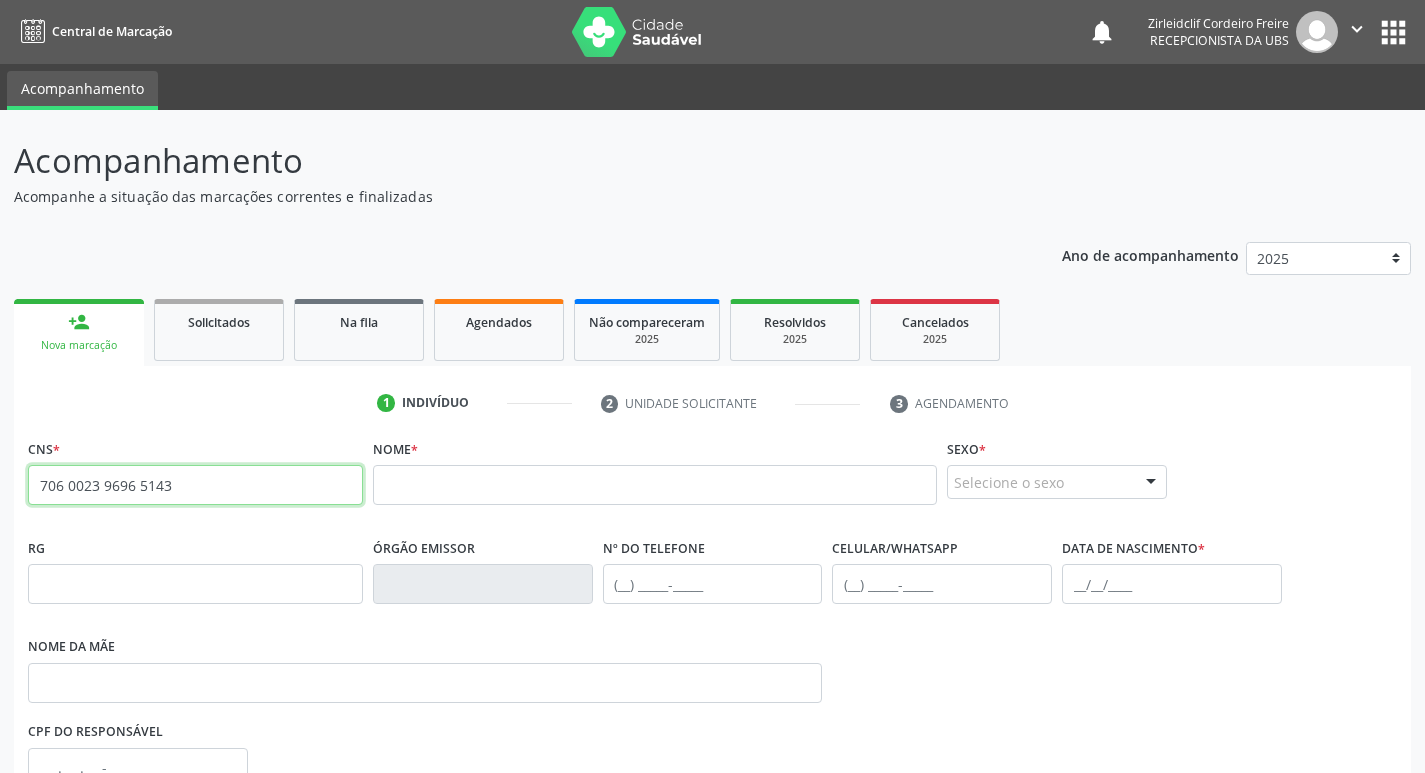 click on "706 0023 9696 5143" at bounding box center (195, 485) 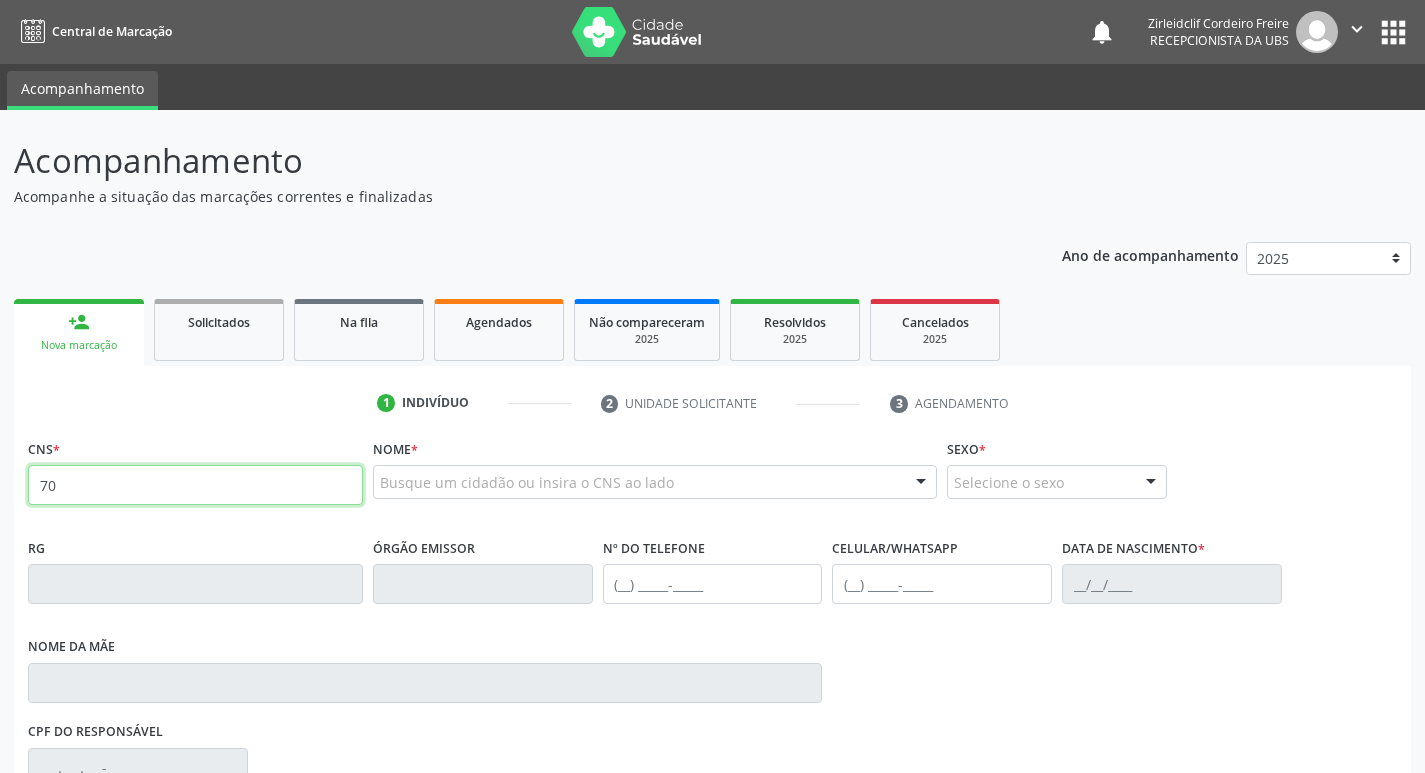 type on "7" 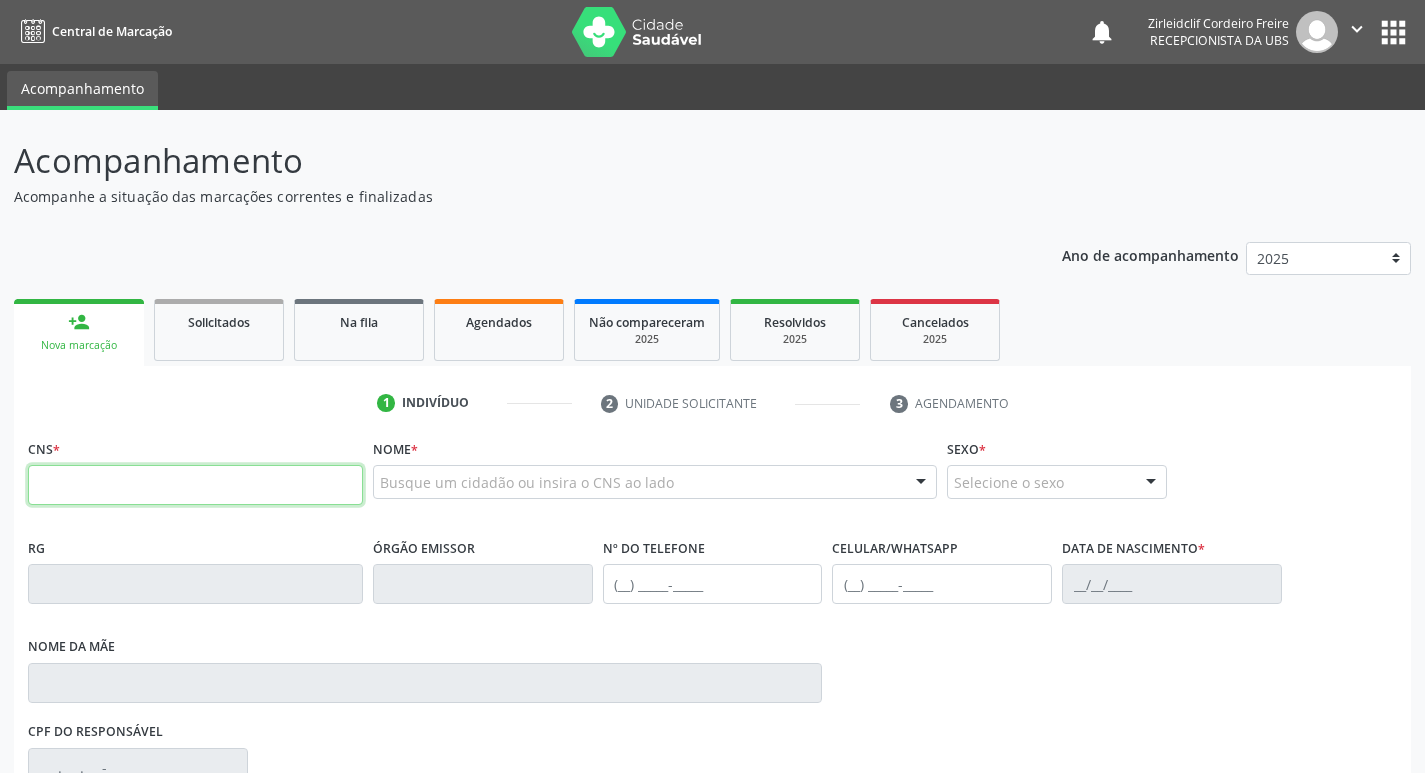 type 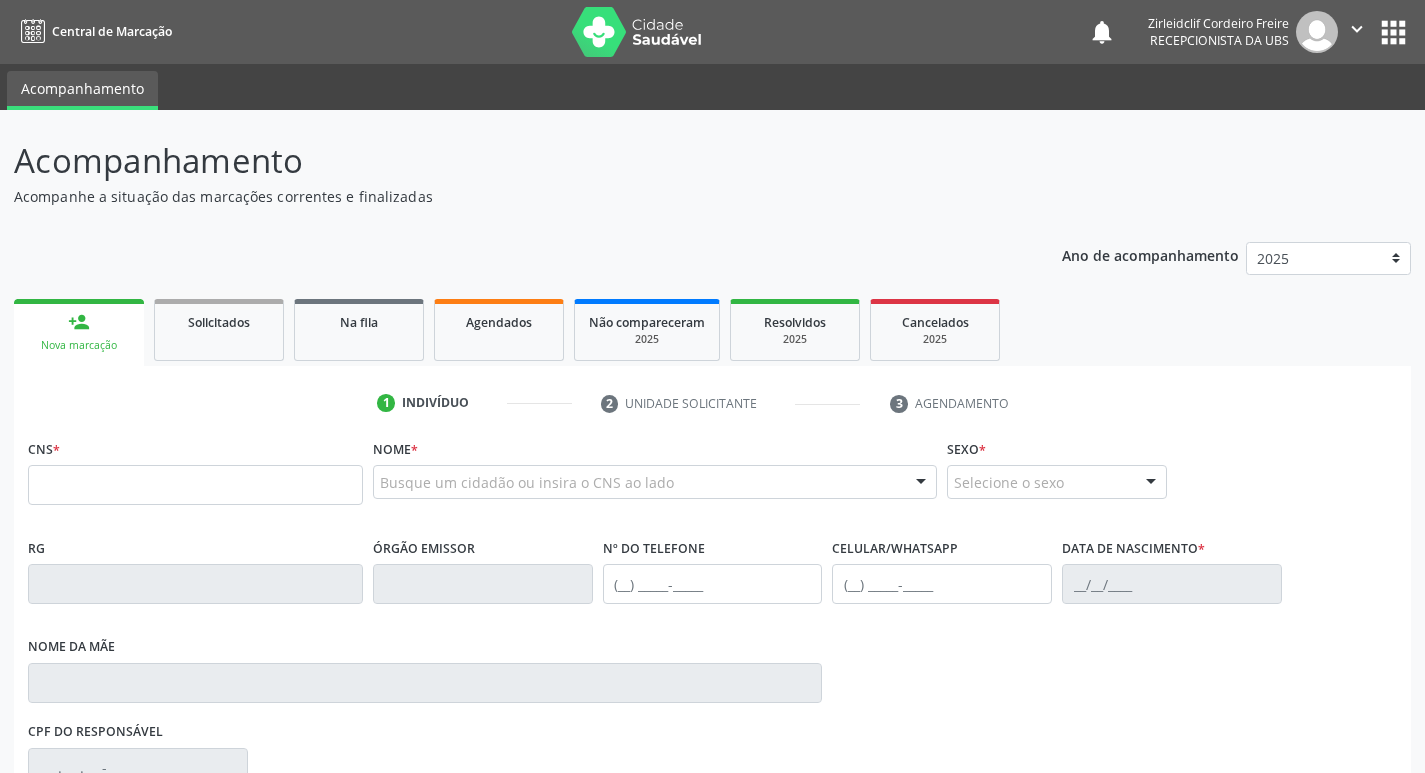 click on "Busque um cidadão ou insira o CNS ao lado" at bounding box center [655, 482] 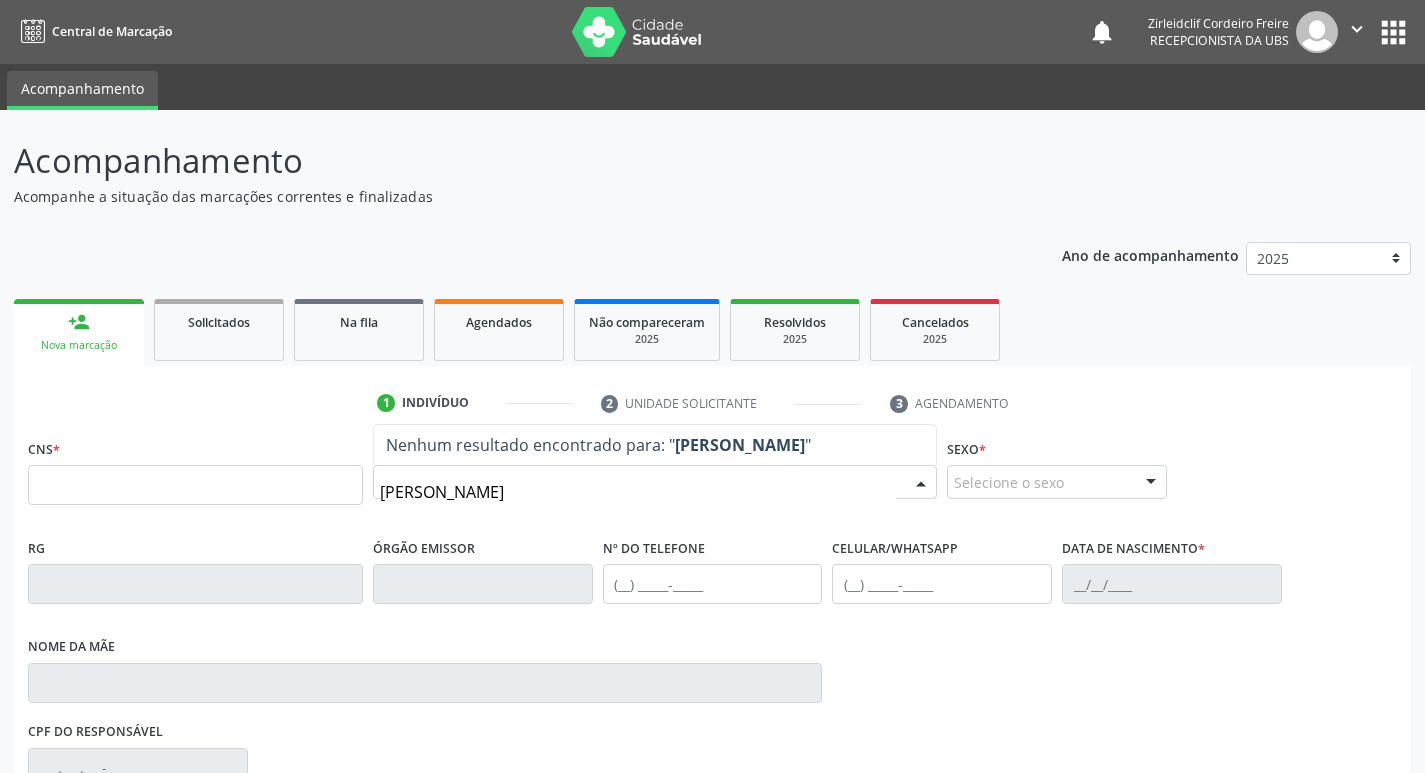 click on "[PERSON_NAME]" at bounding box center (638, 492) 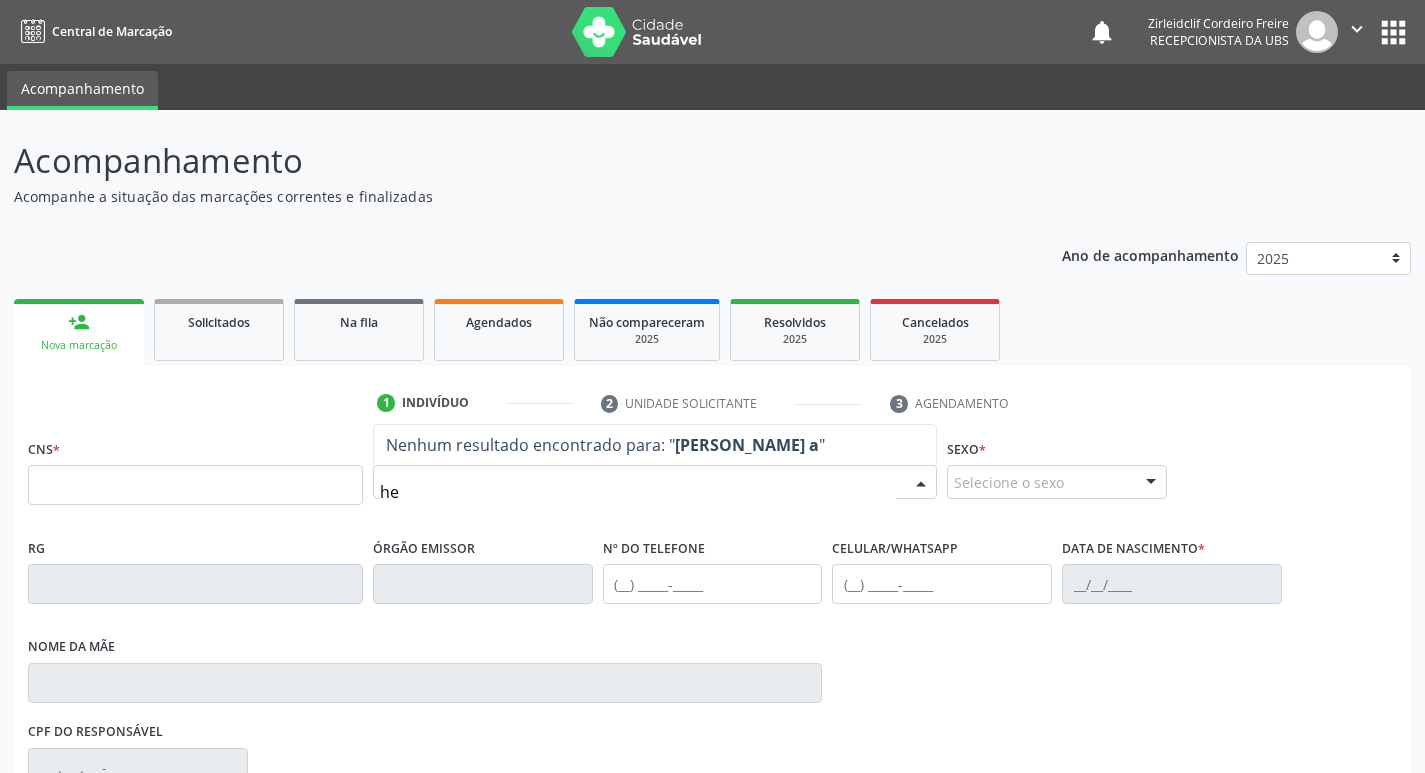 type on "h" 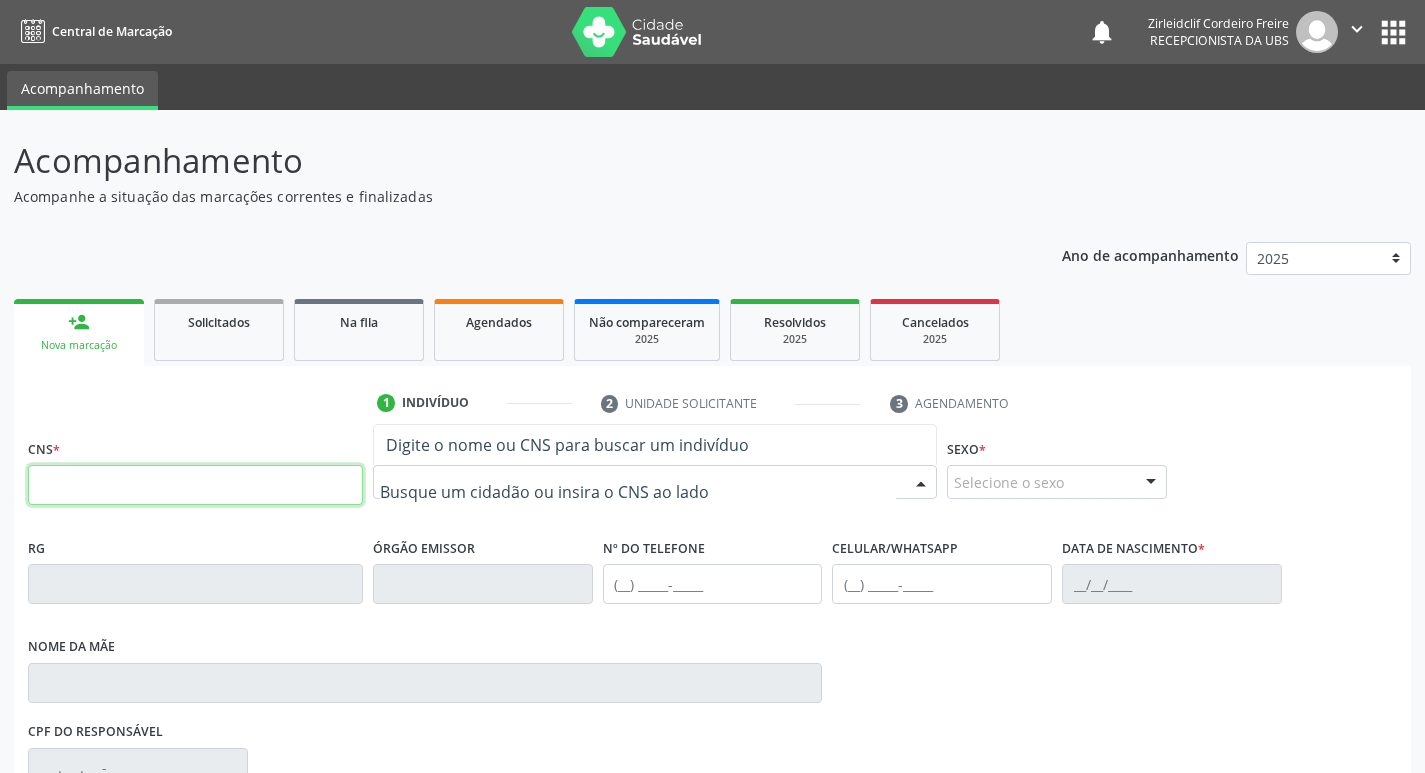 click at bounding box center [195, 485] 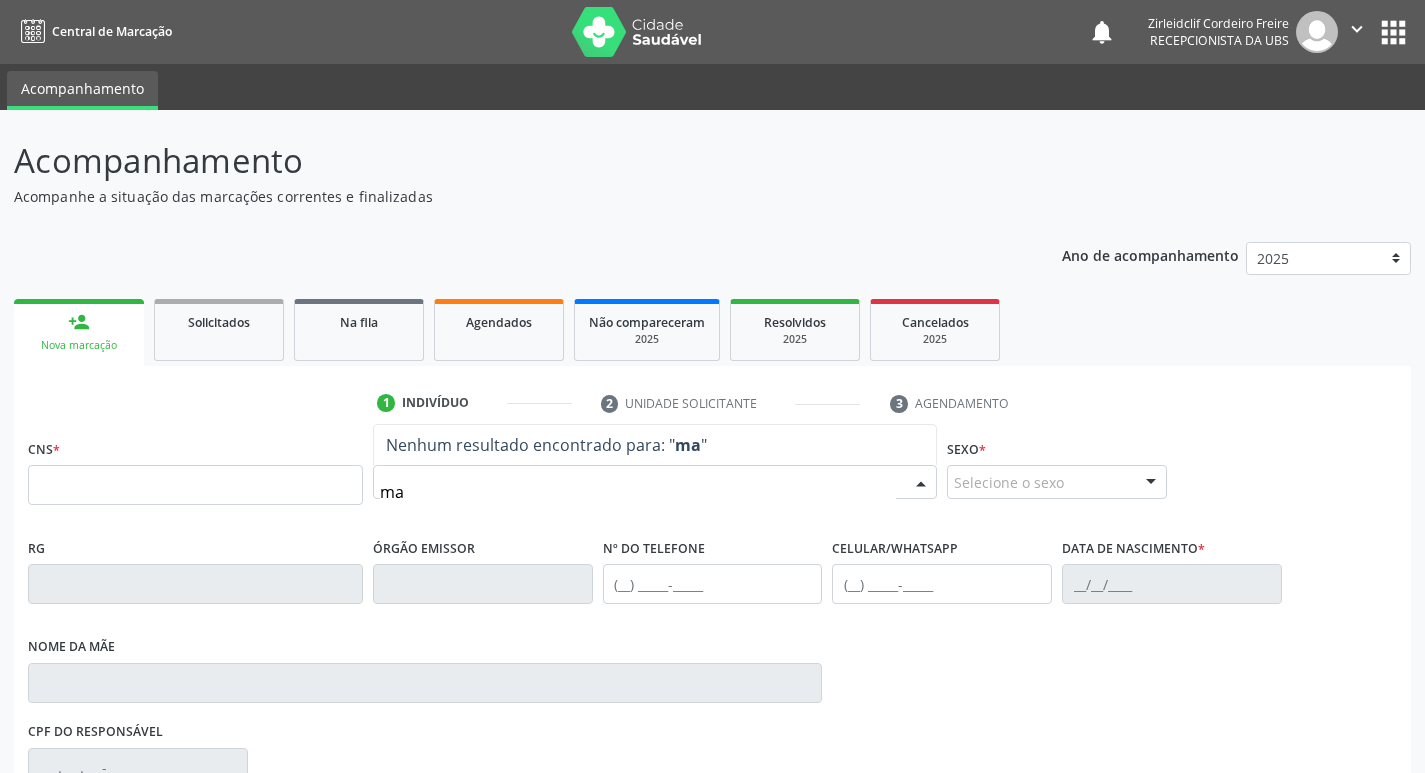 type on "m" 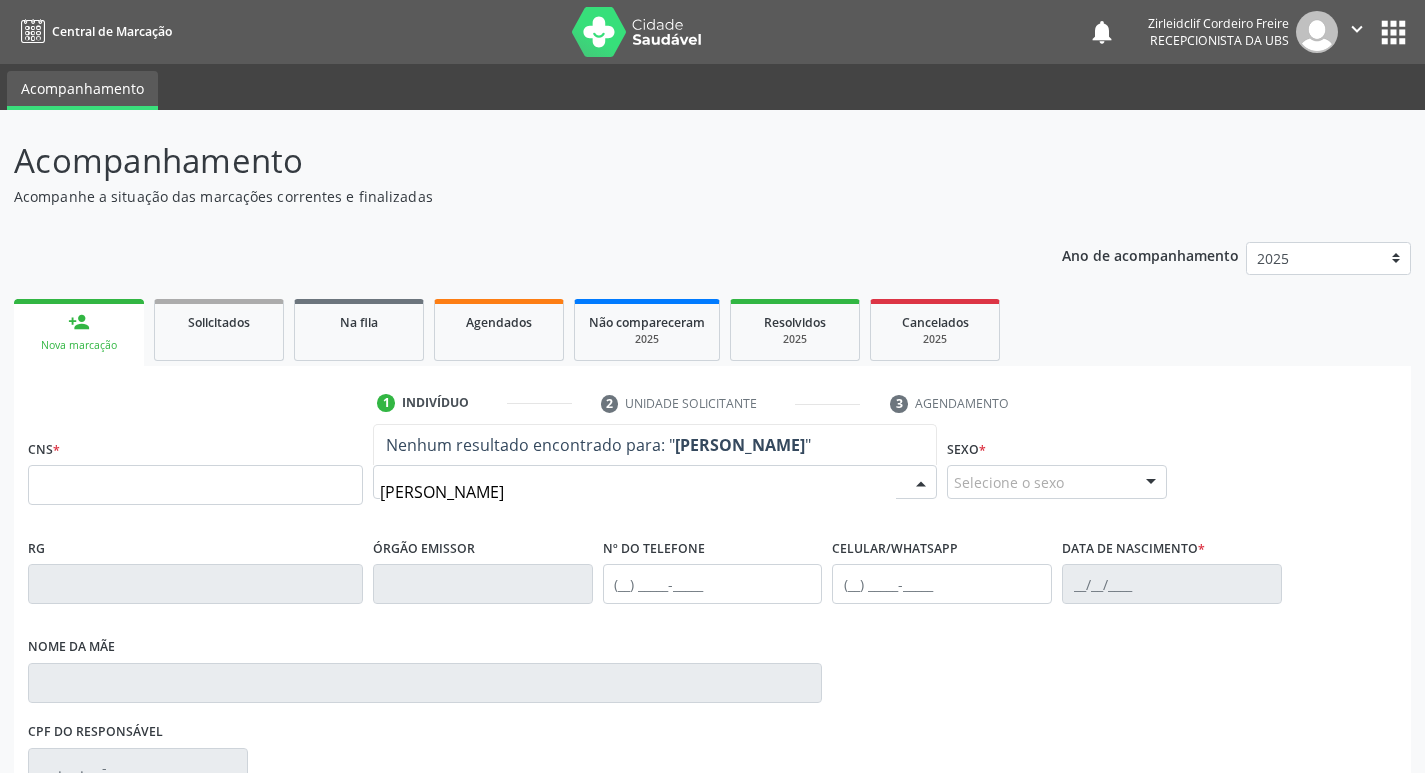click on "[PERSON_NAME]" at bounding box center (638, 492) 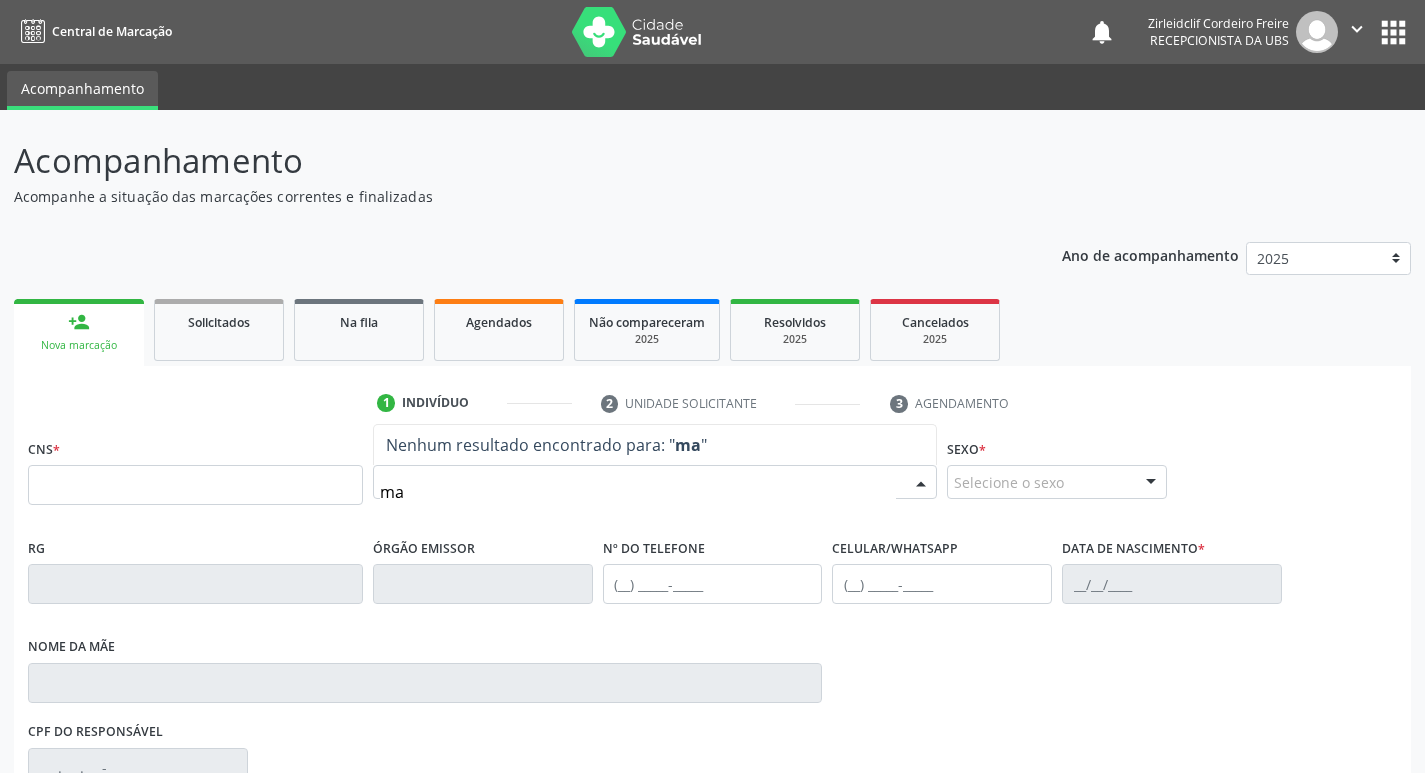 type on "m" 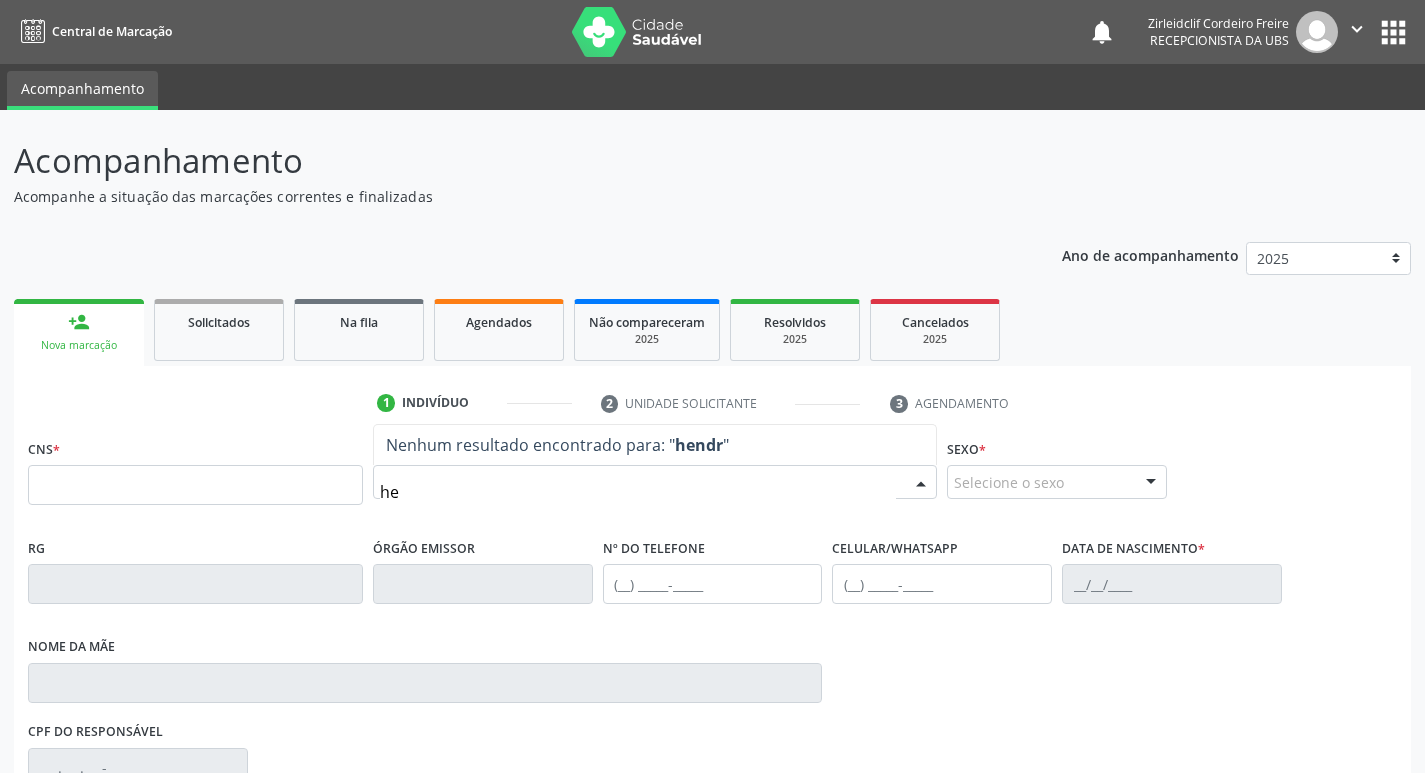 type on "h" 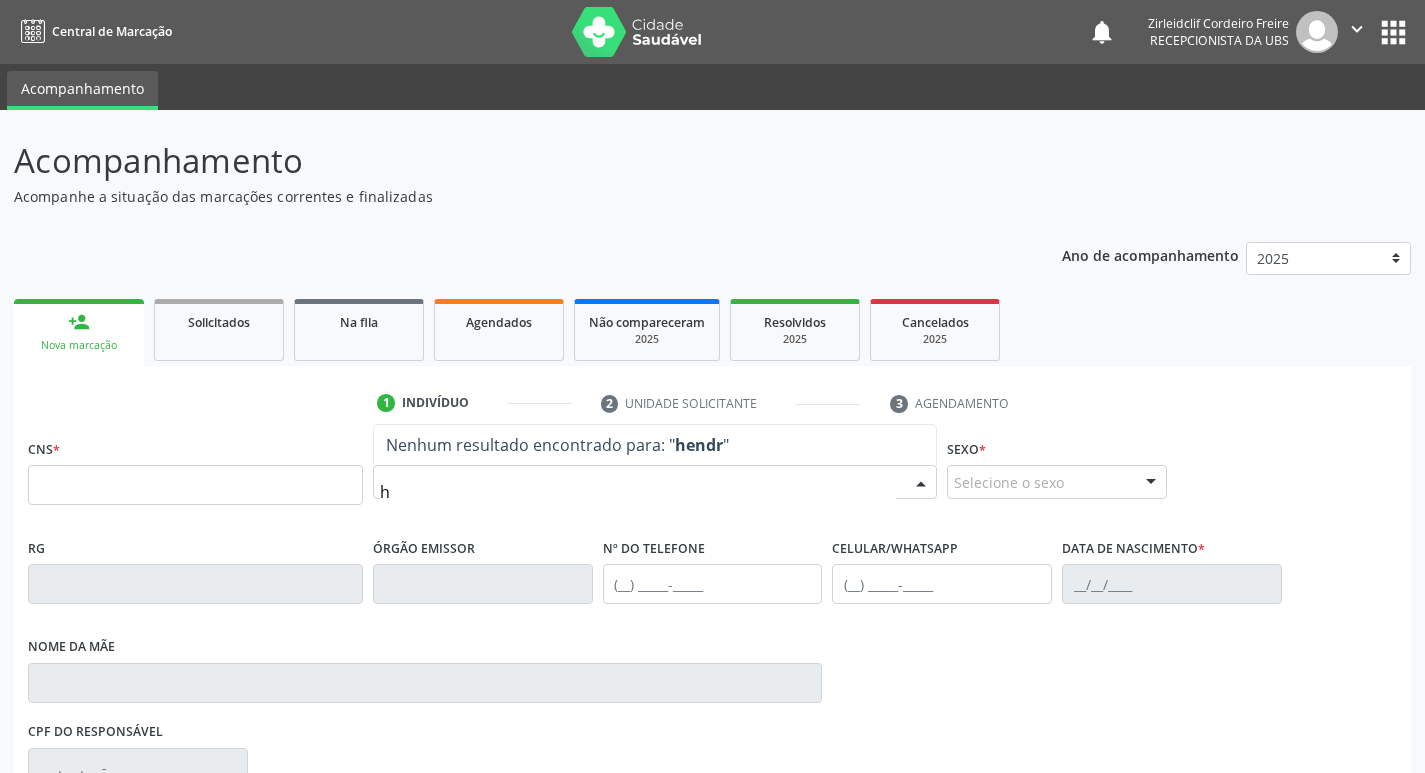 type 